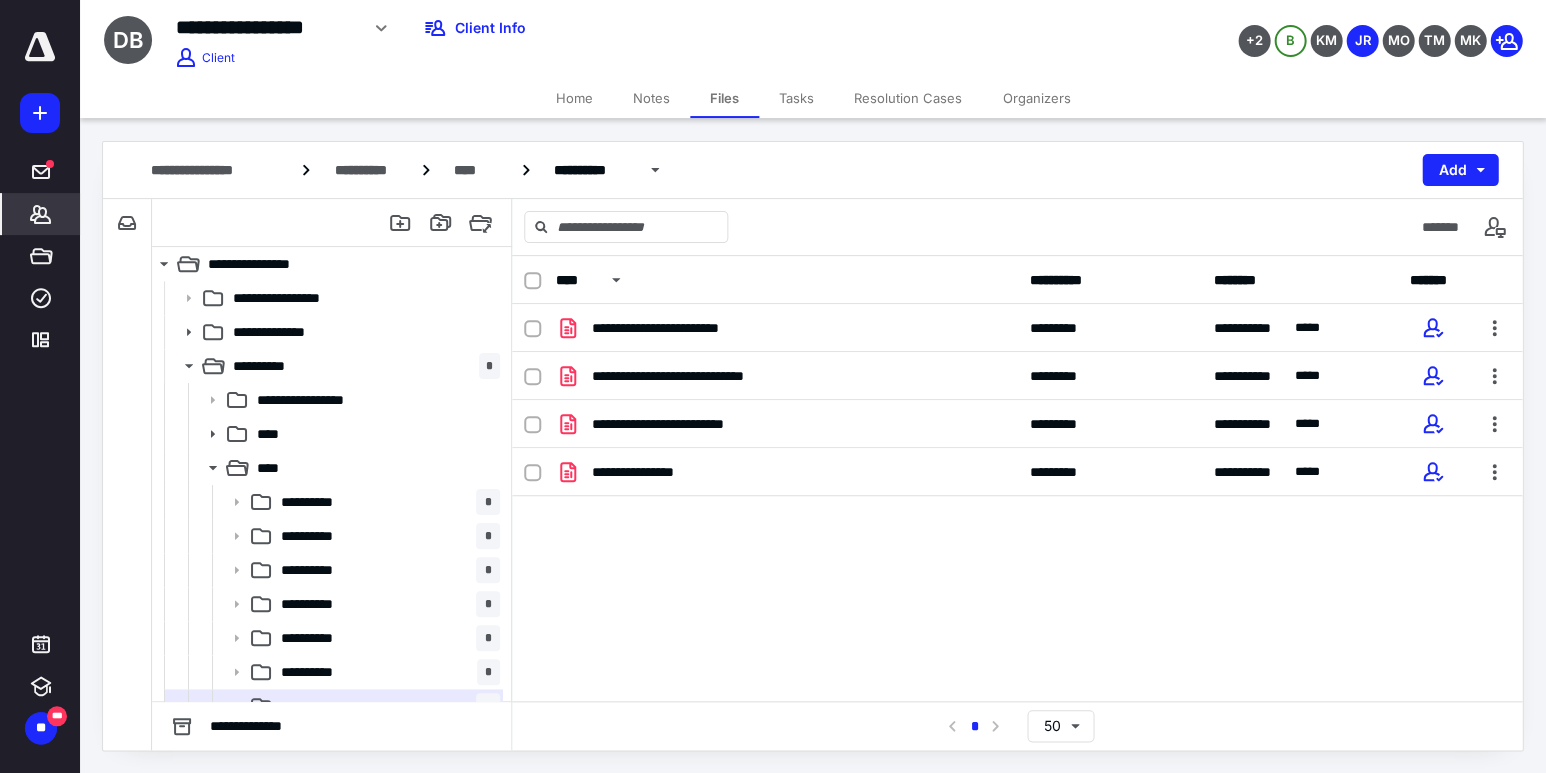 scroll, scrollTop: 0, scrollLeft: 0, axis: both 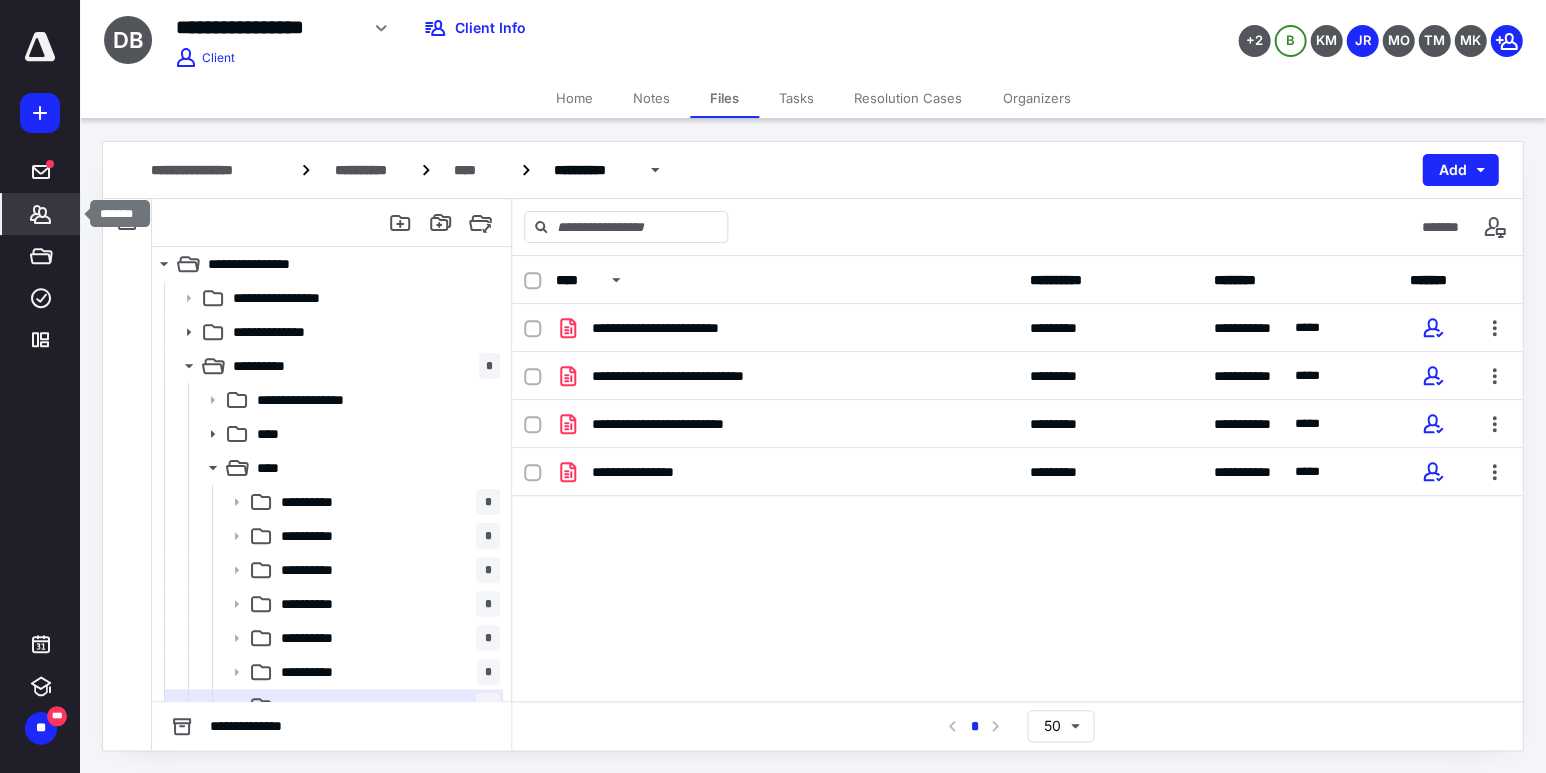 click on "*******" at bounding box center (41, 214) 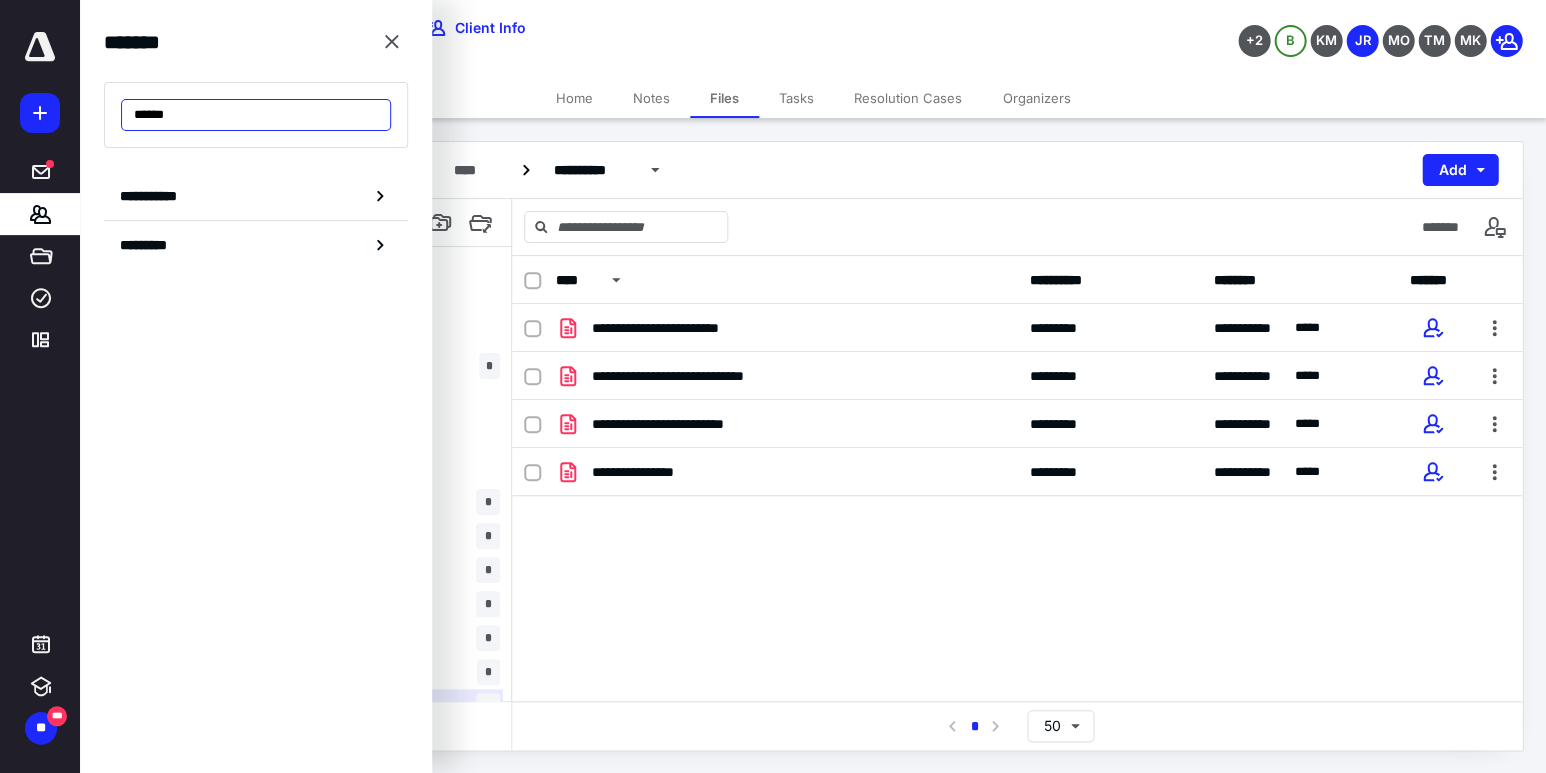 drag, startPoint x: 171, startPoint y: 182, endPoint x: 248, endPoint y: 112, distance: 104.062485 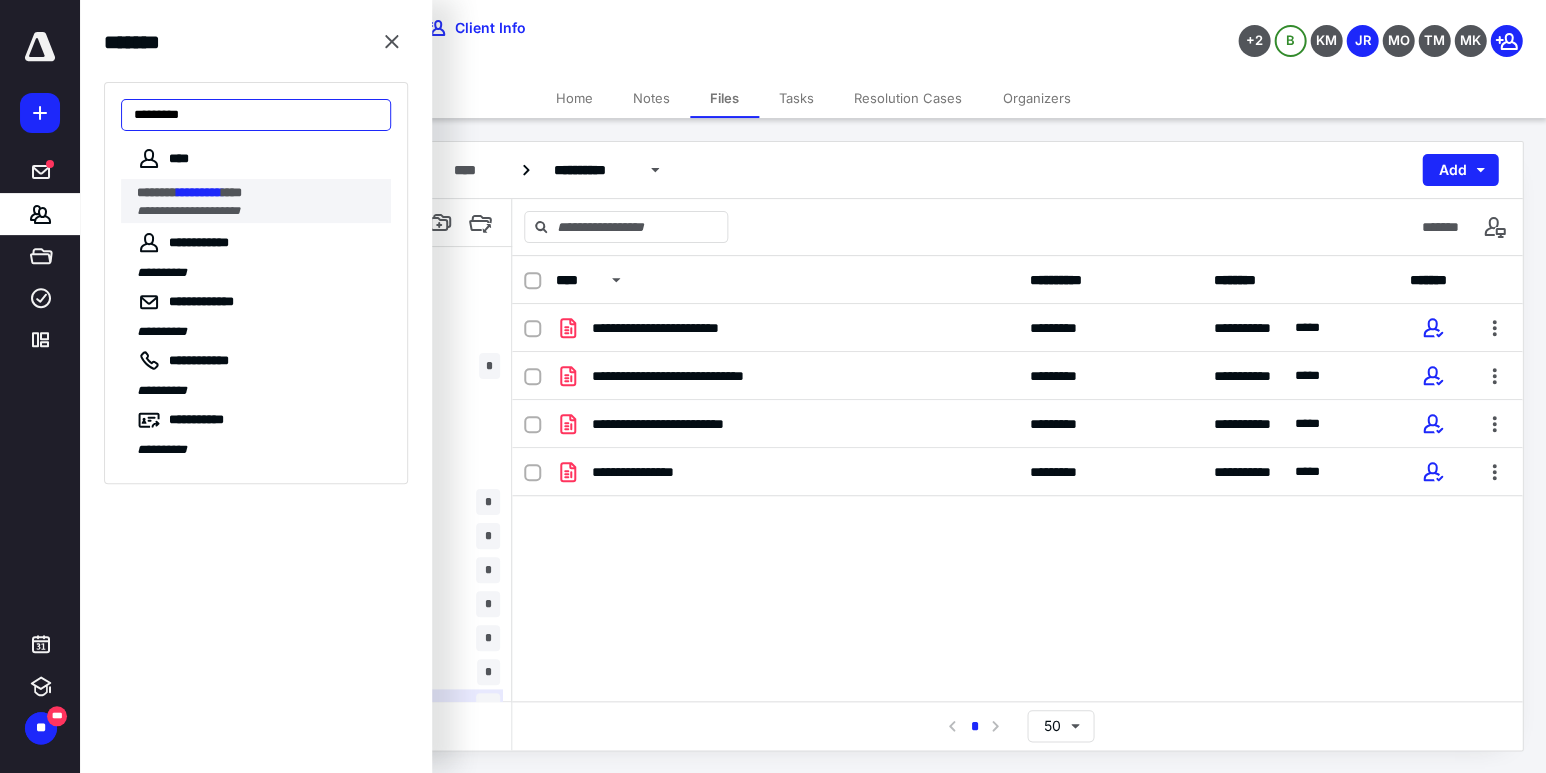 type on "*********" 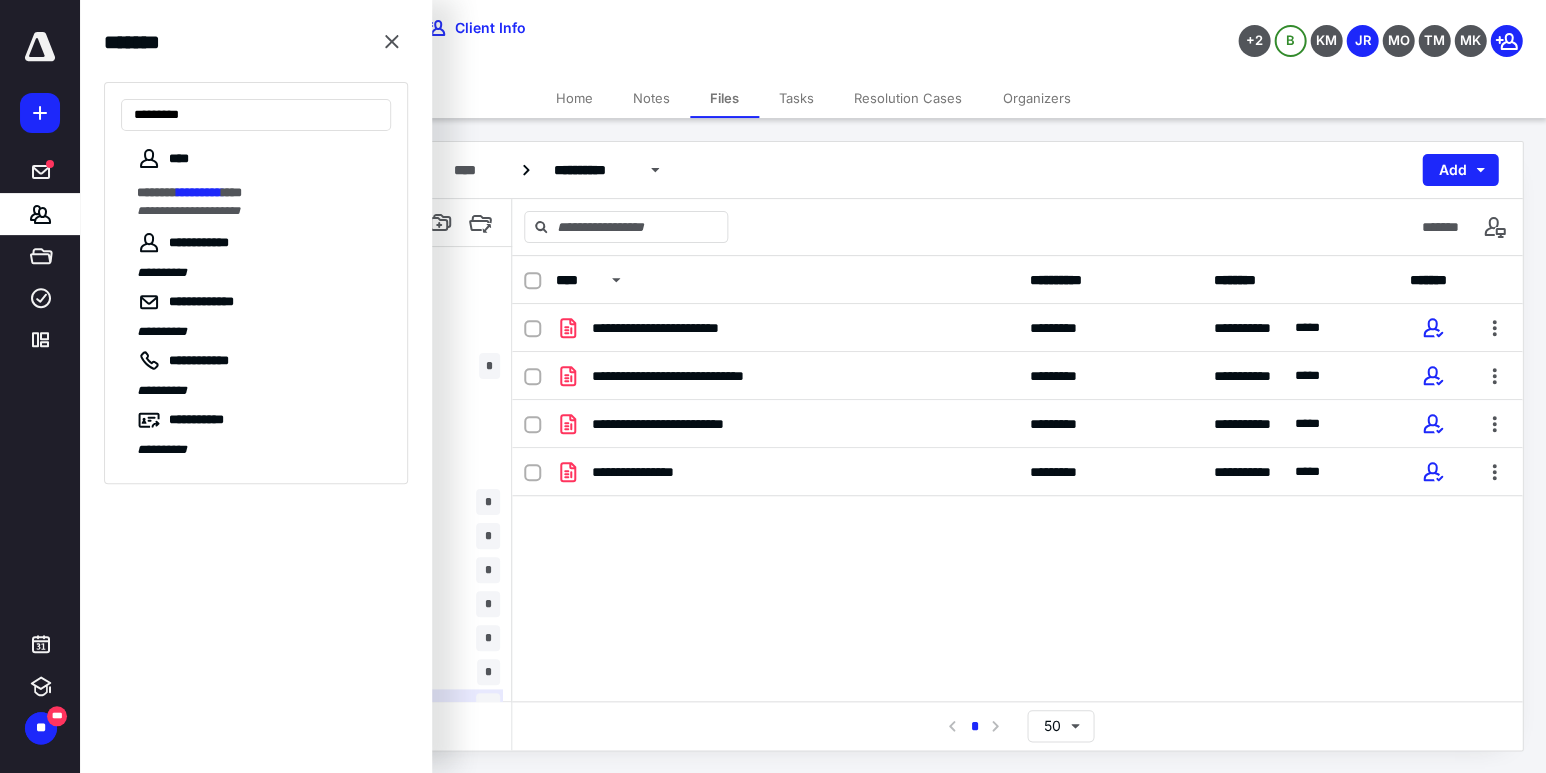 click on "*********" at bounding box center (199, 192) 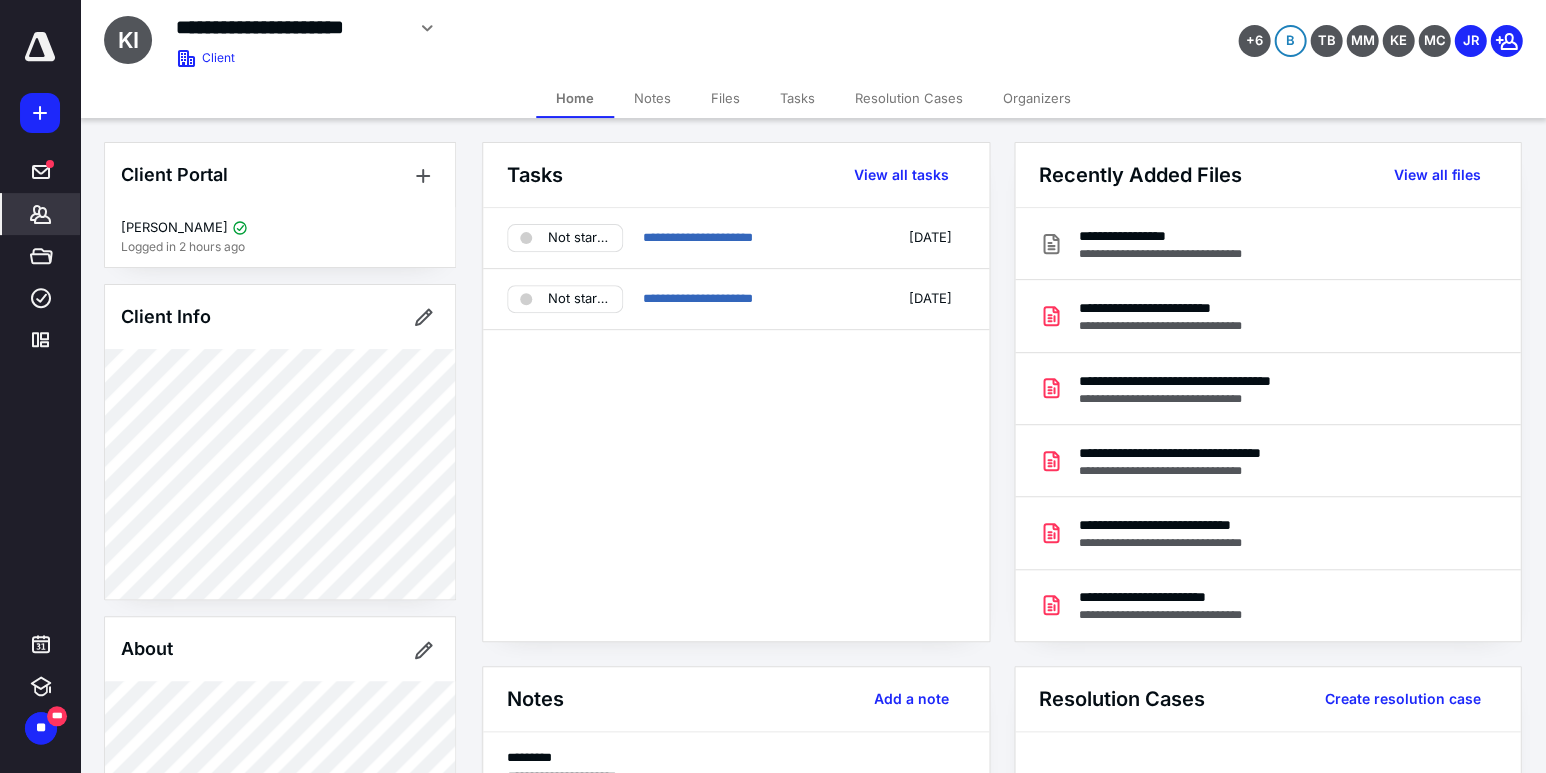 click on "Files" at bounding box center (725, 98) 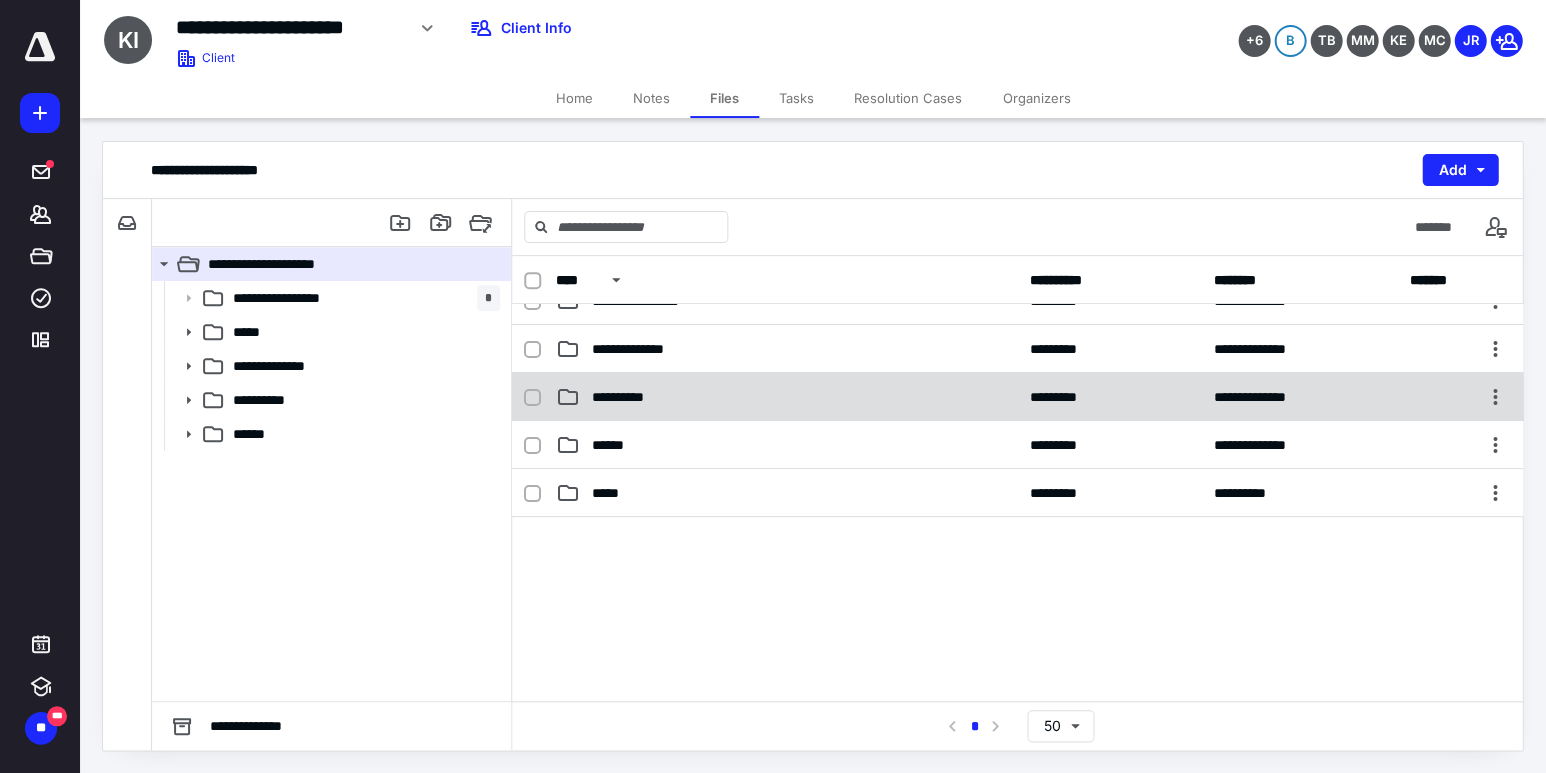 scroll, scrollTop: 29, scrollLeft: 0, axis: vertical 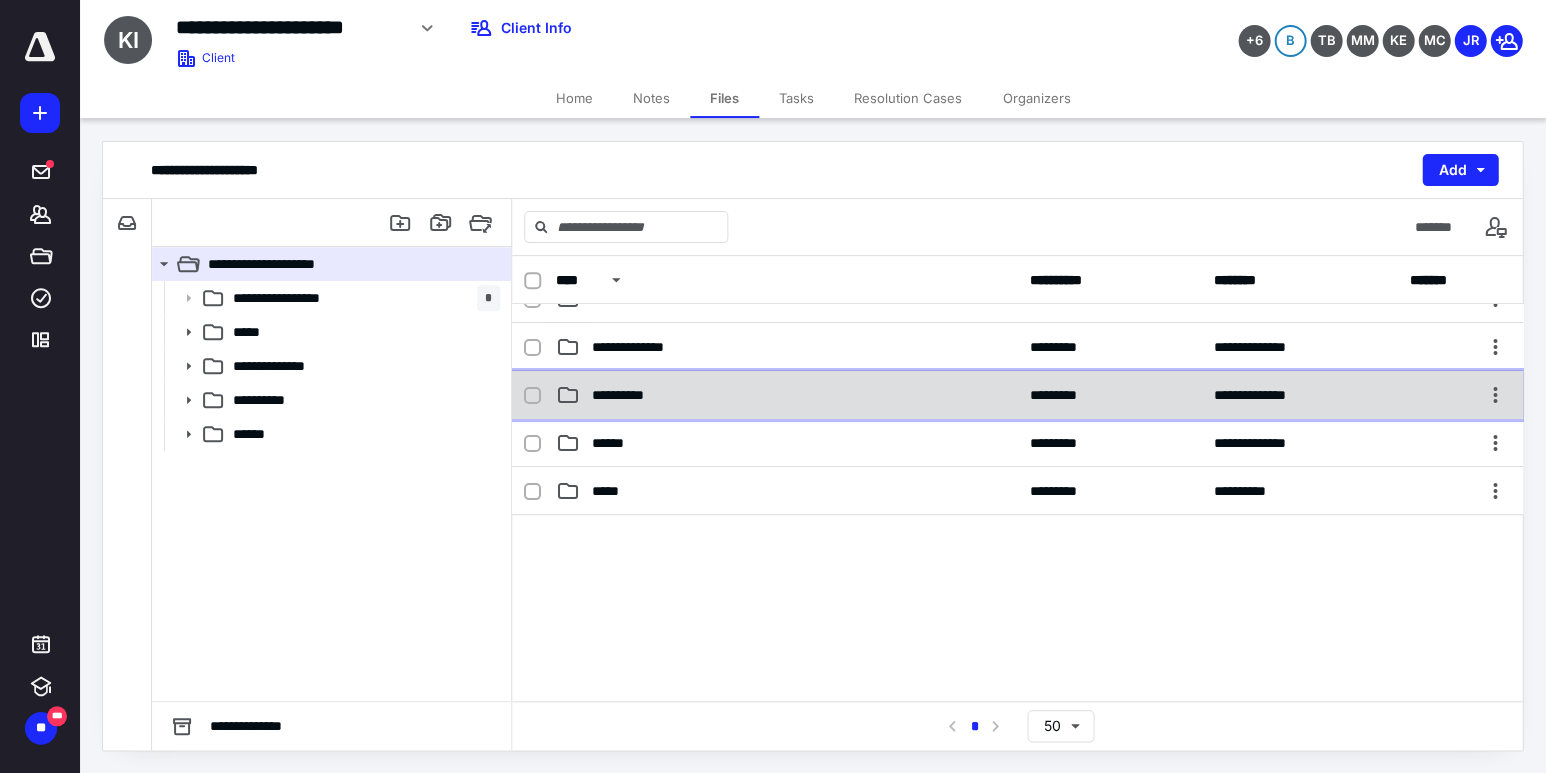 click on "**********" at bounding box center [786, 395] 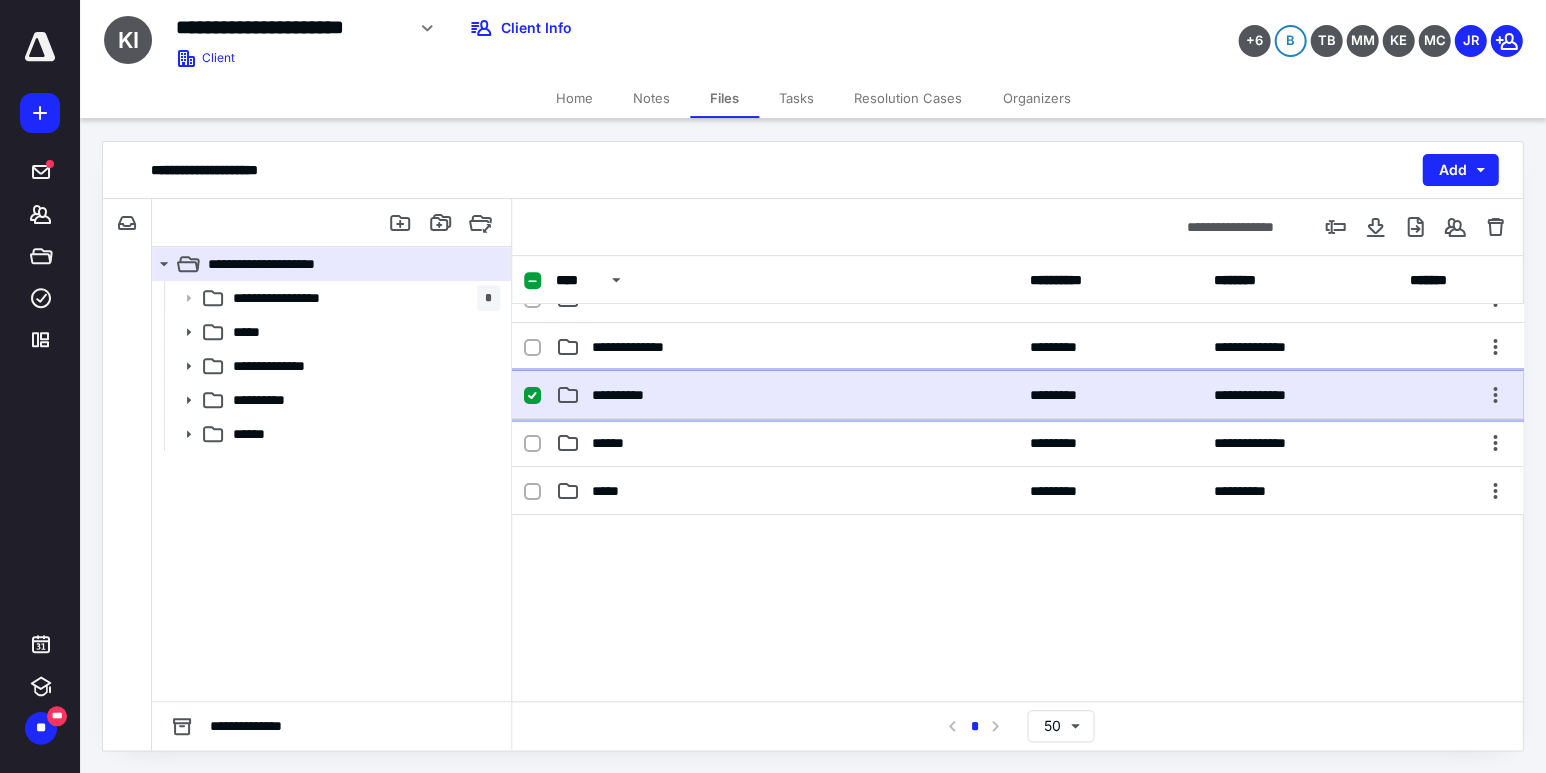 click on "**********" at bounding box center [786, 395] 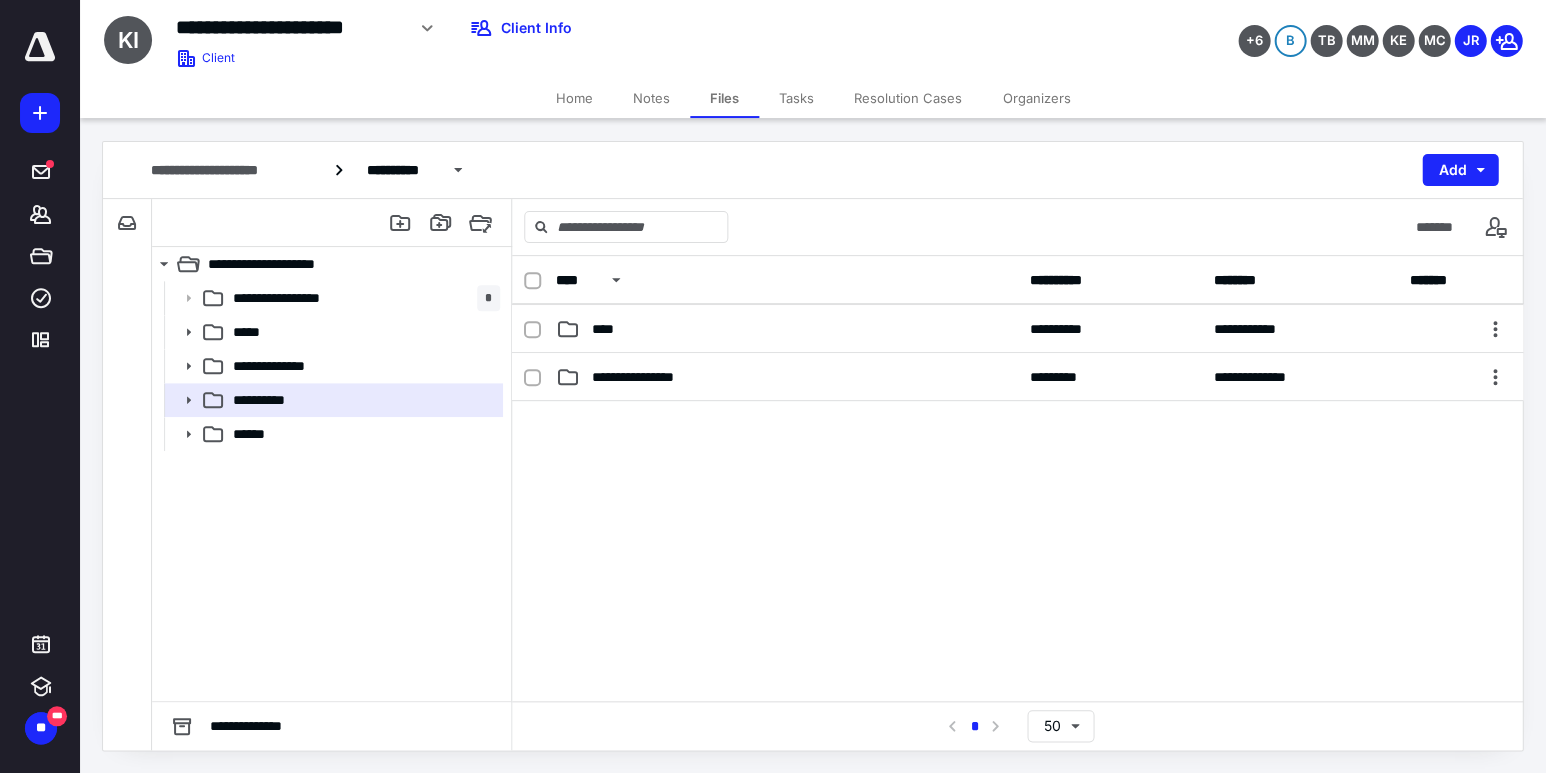 scroll, scrollTop: 240, scrollLeft: 0, axis: vertical 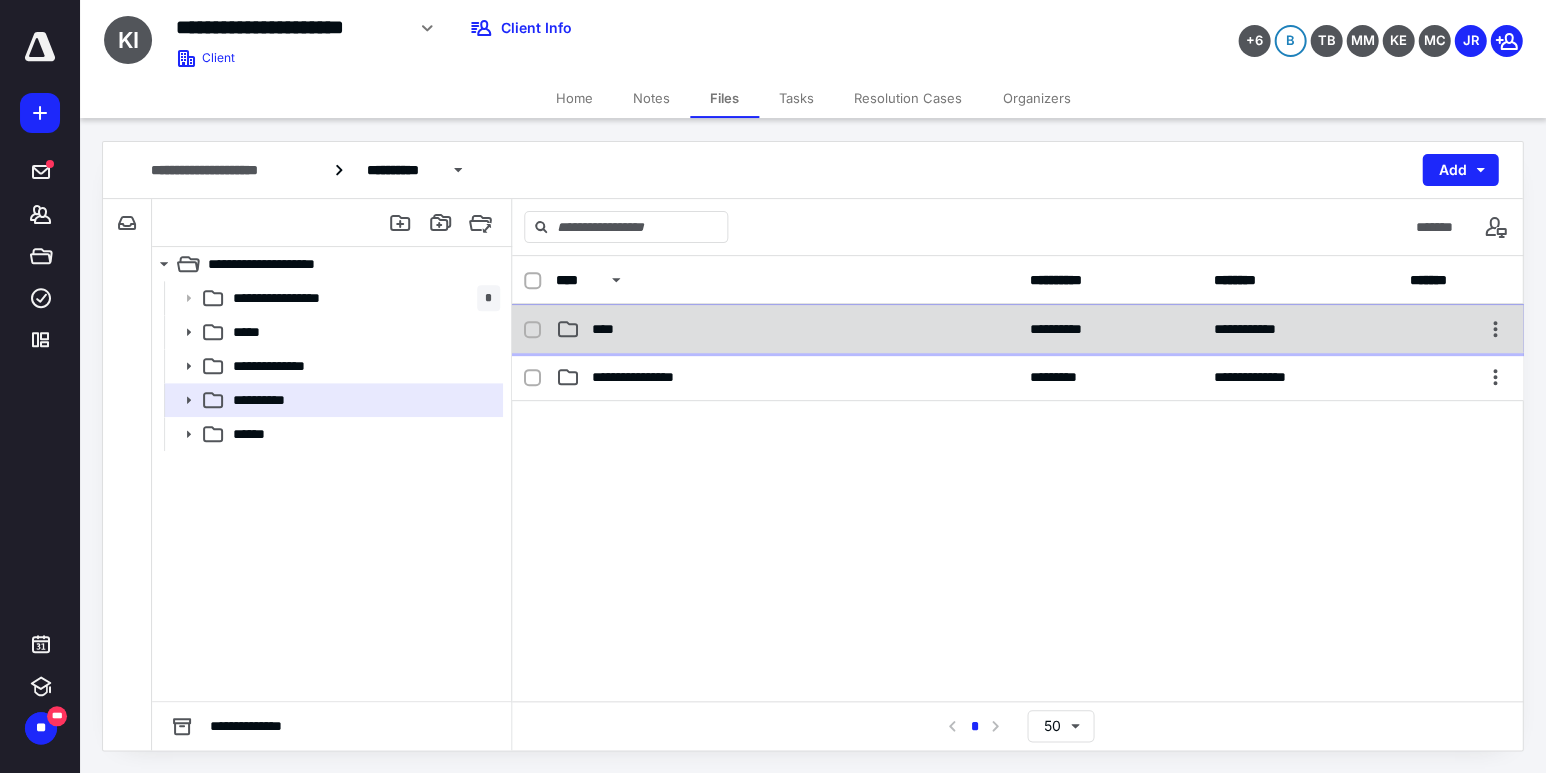 click on "****" at bounding box center [609, 329] 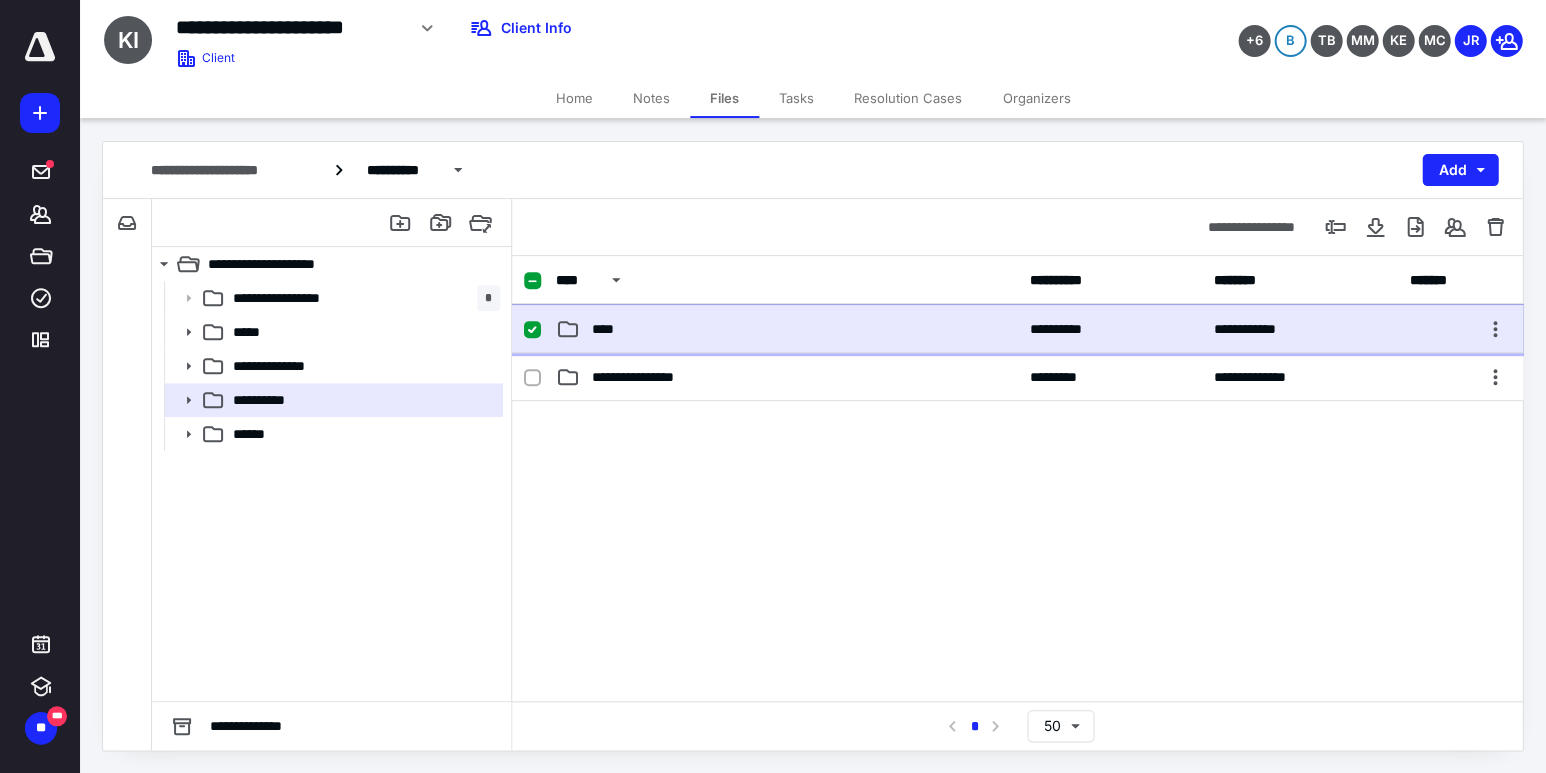 click on "****" at bounding box center (609, 329) 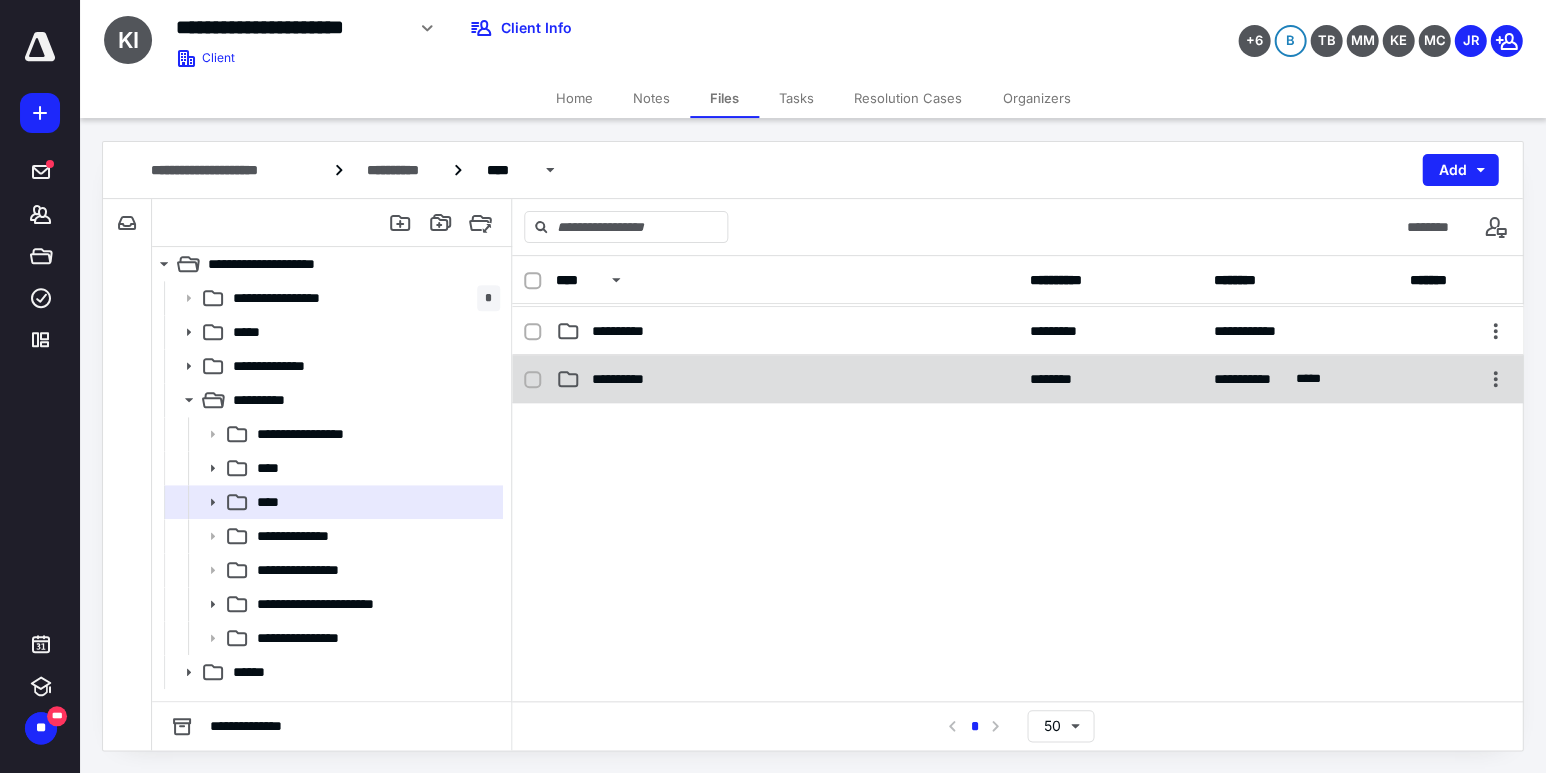 scroll, scrollTop: 1292, scrollLeft: 0, axis: vertical 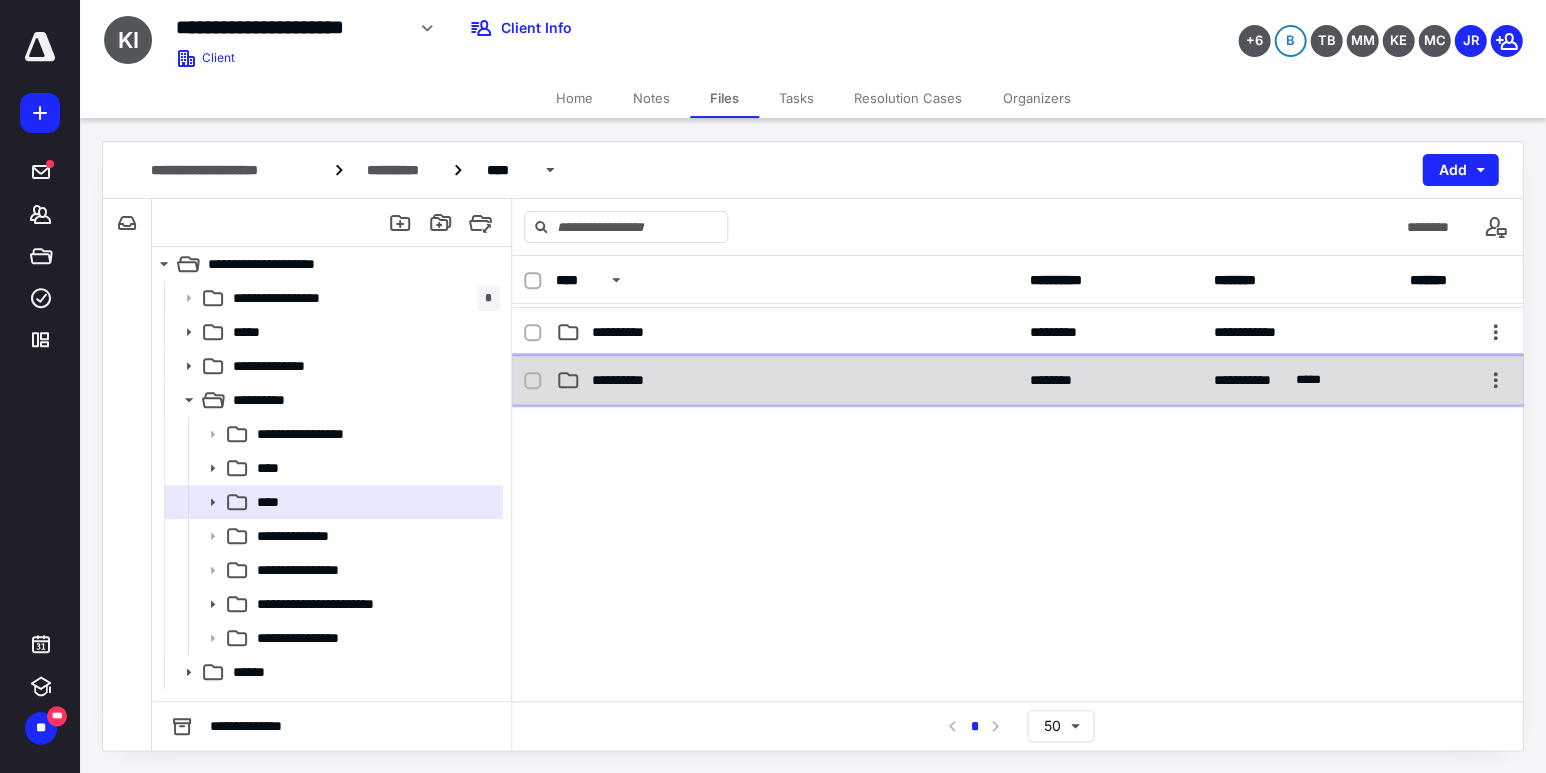 click on "**********" at bounding box center [786, 380] 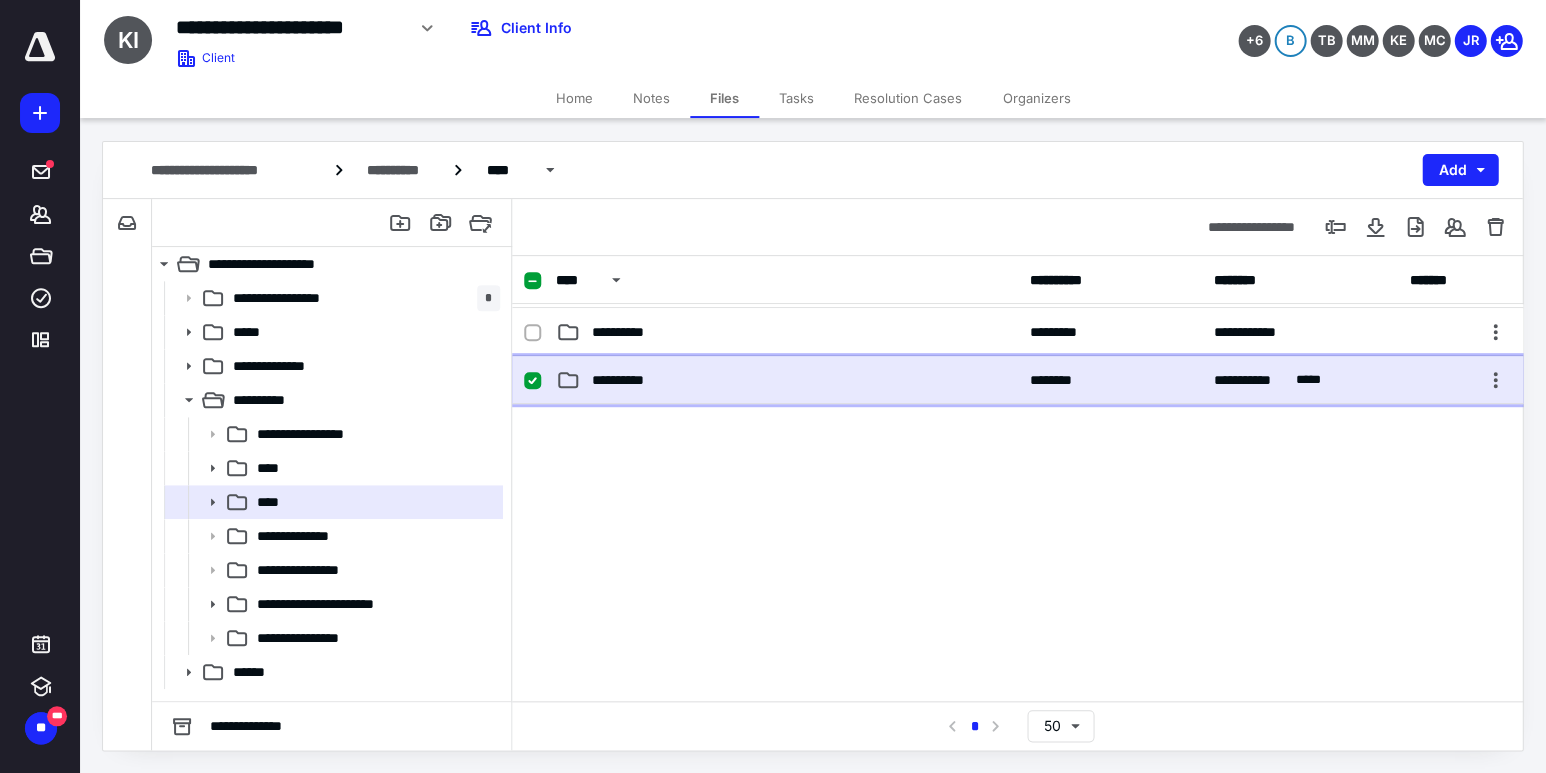 checkbox on "true" 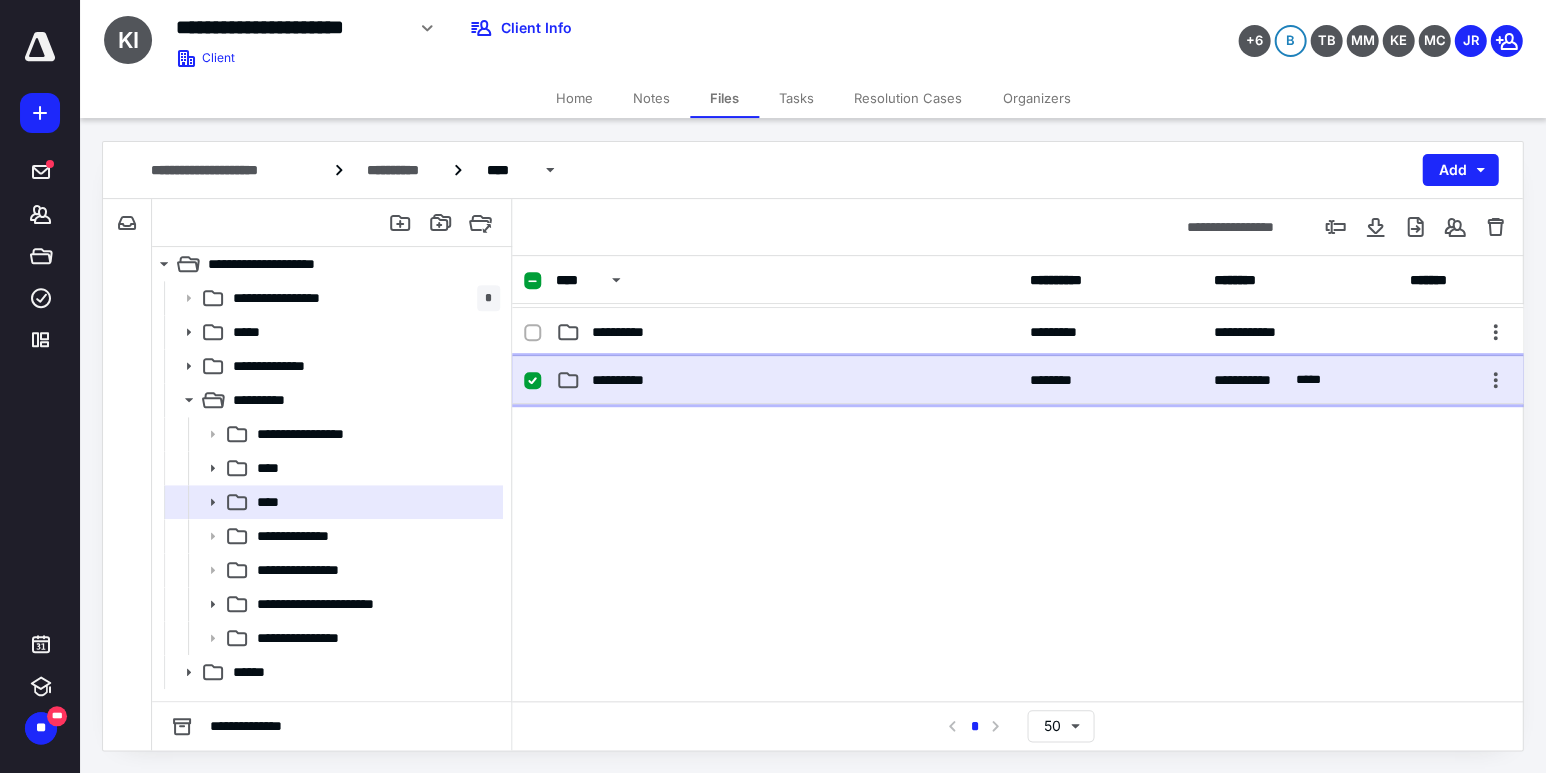 click on "**********" at bounding box center (786, 380) 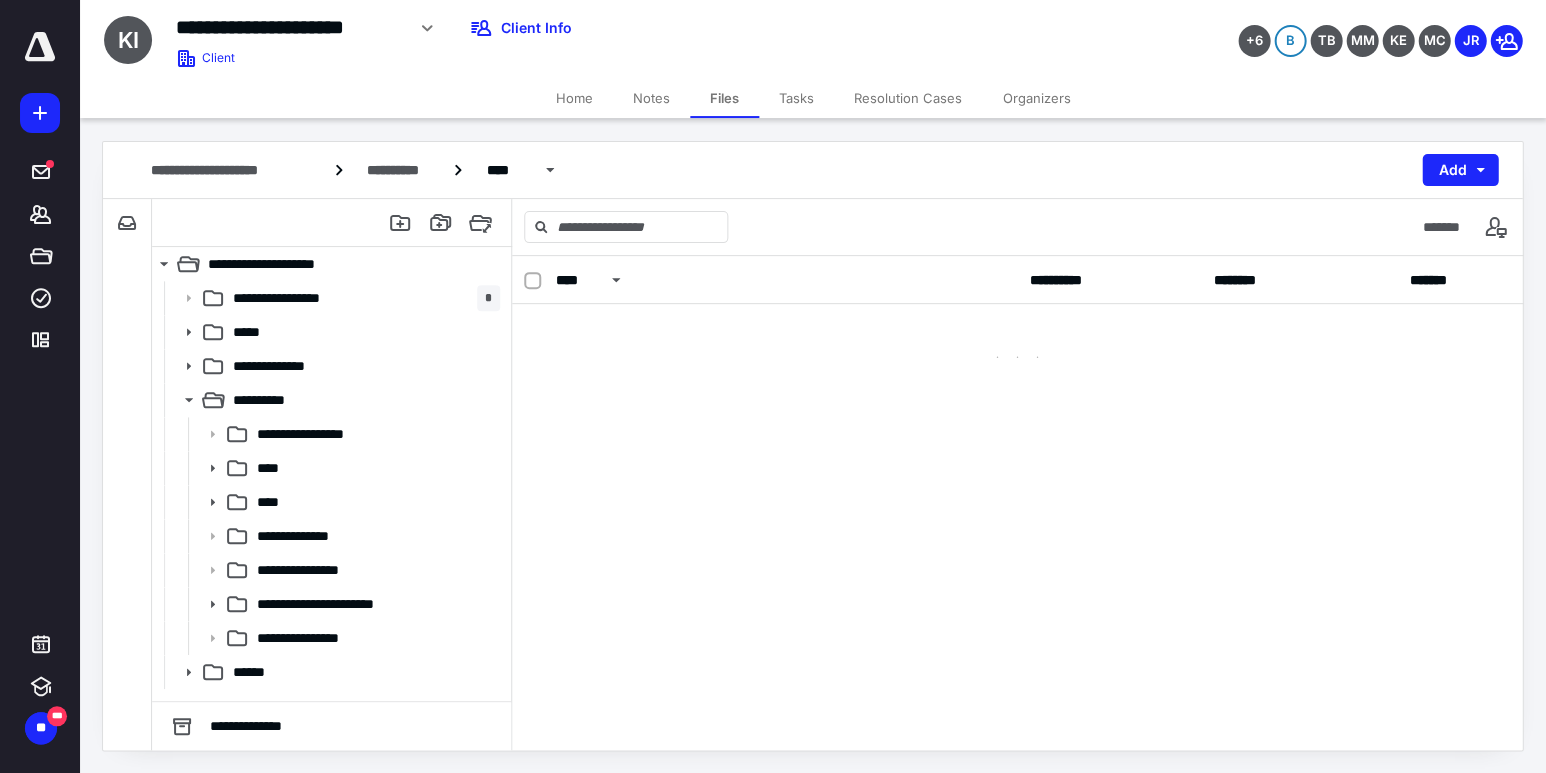 scroll, scrollTop: 0, scrollLeft: 0, axis: both 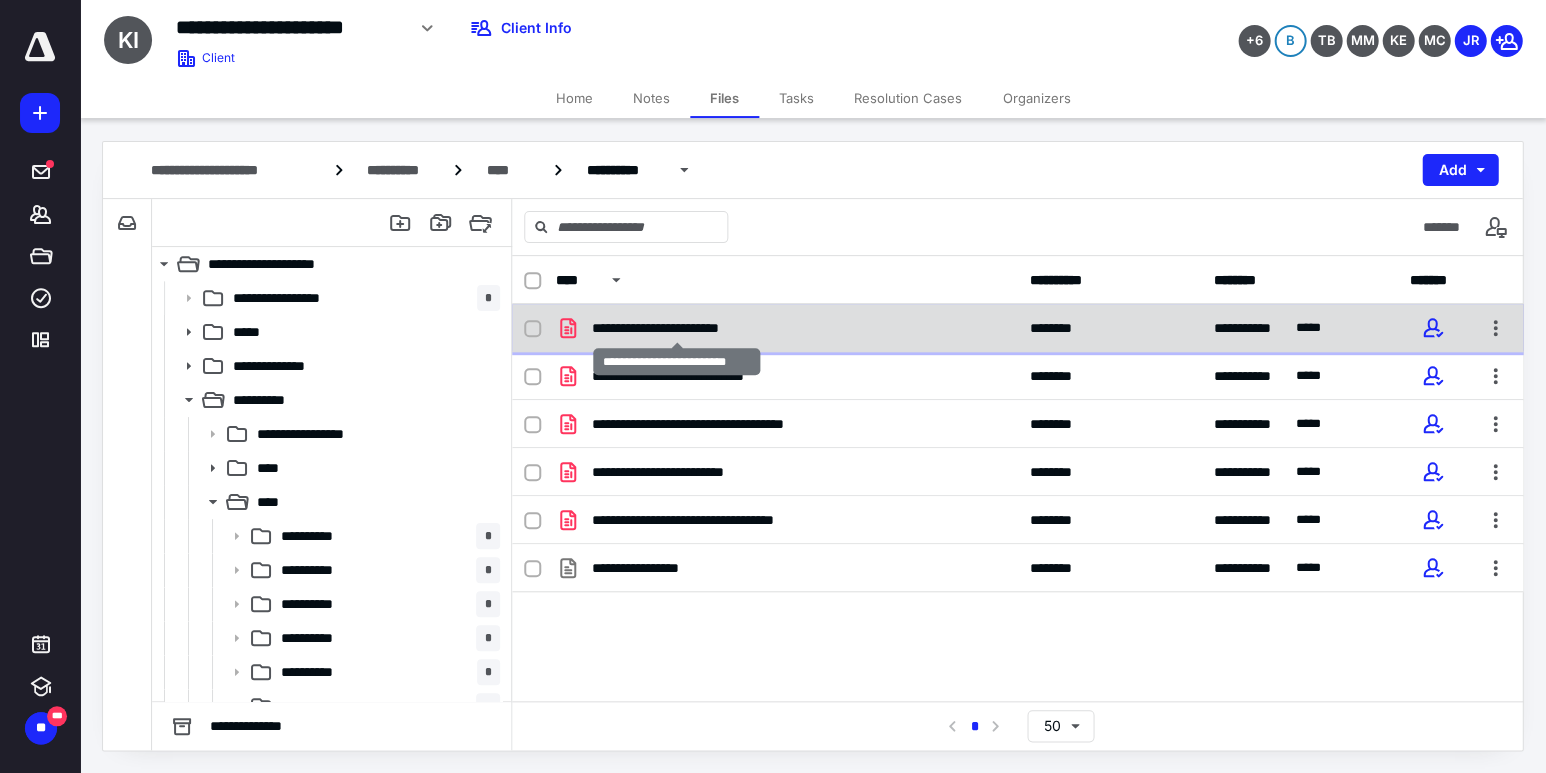 click on "**********" at bounding box center (676, 328) 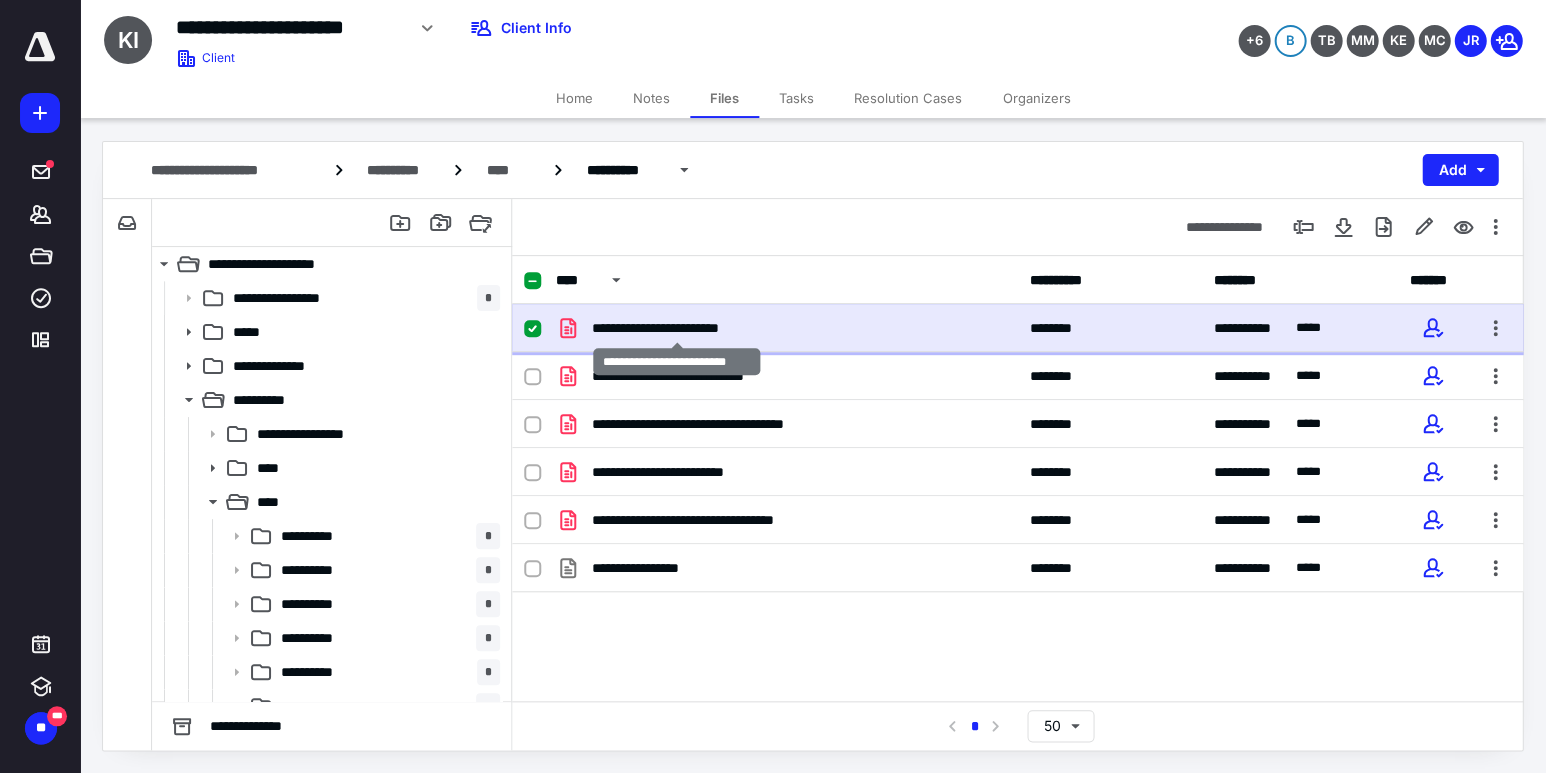 click on "**********" at bounding box center (676, 328) 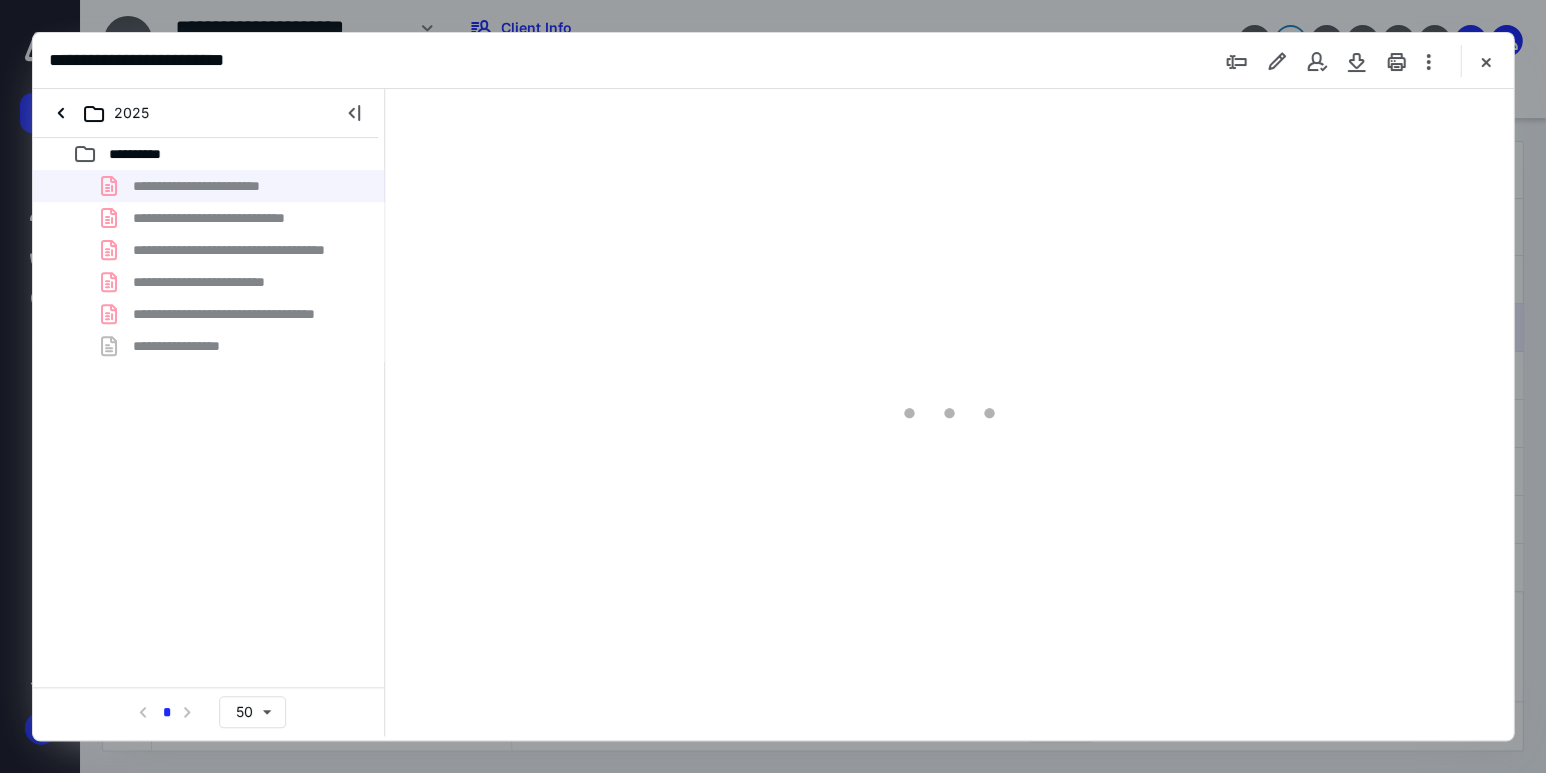 scroll, scrollTop: 0, scrollLeft: 0, axis: both 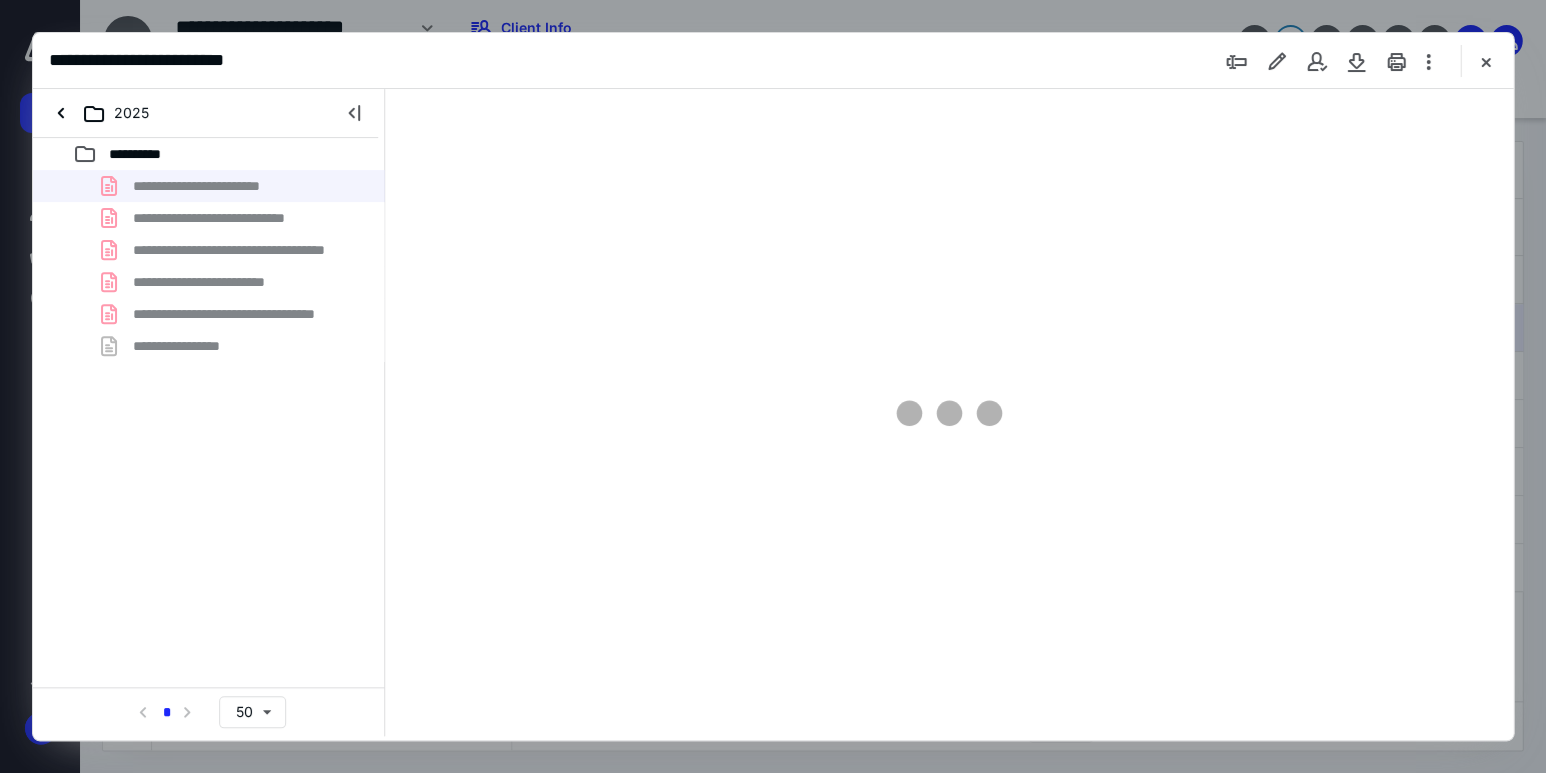 type on "179" 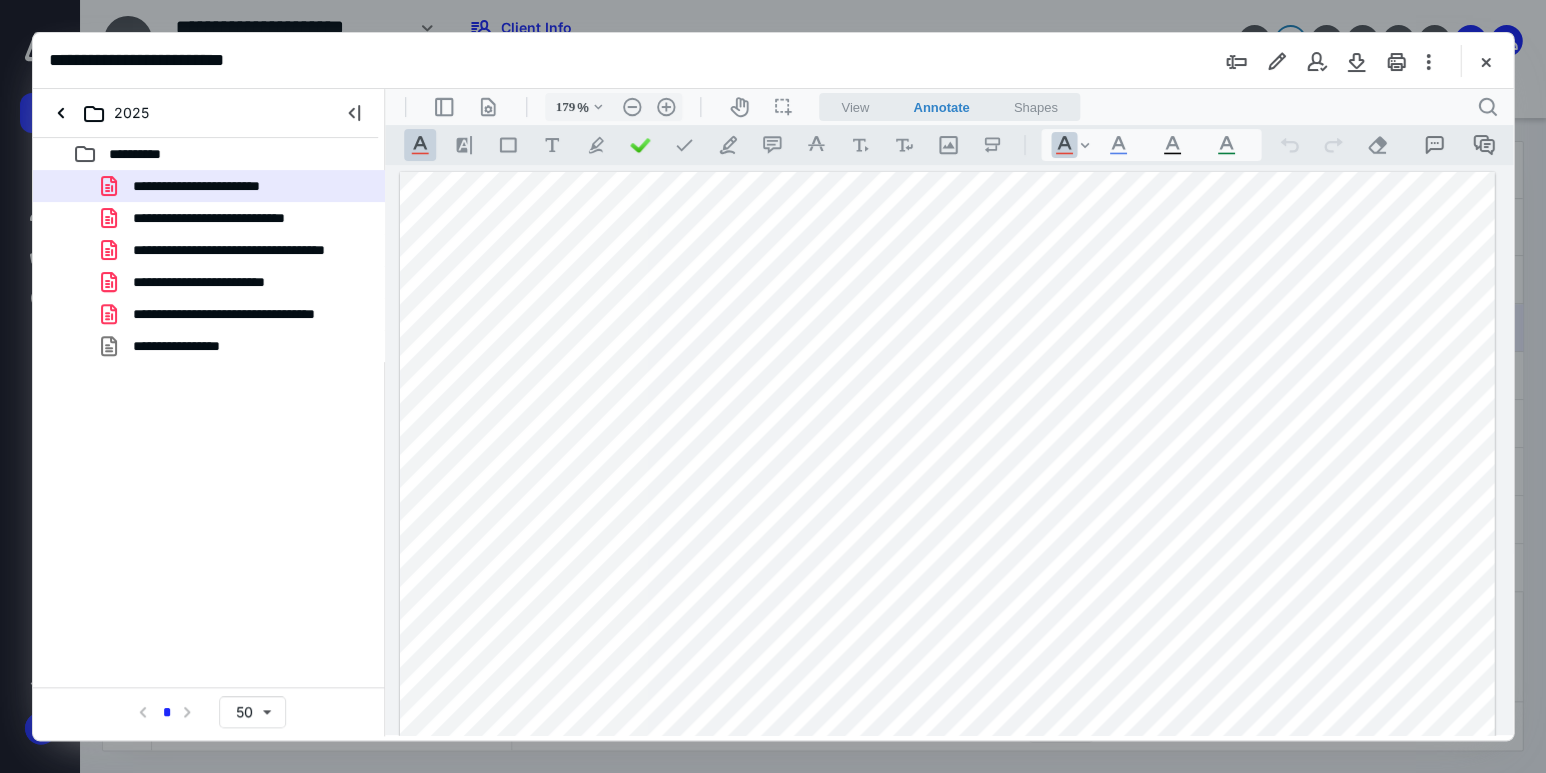 click at bounding box center (1485, 61) 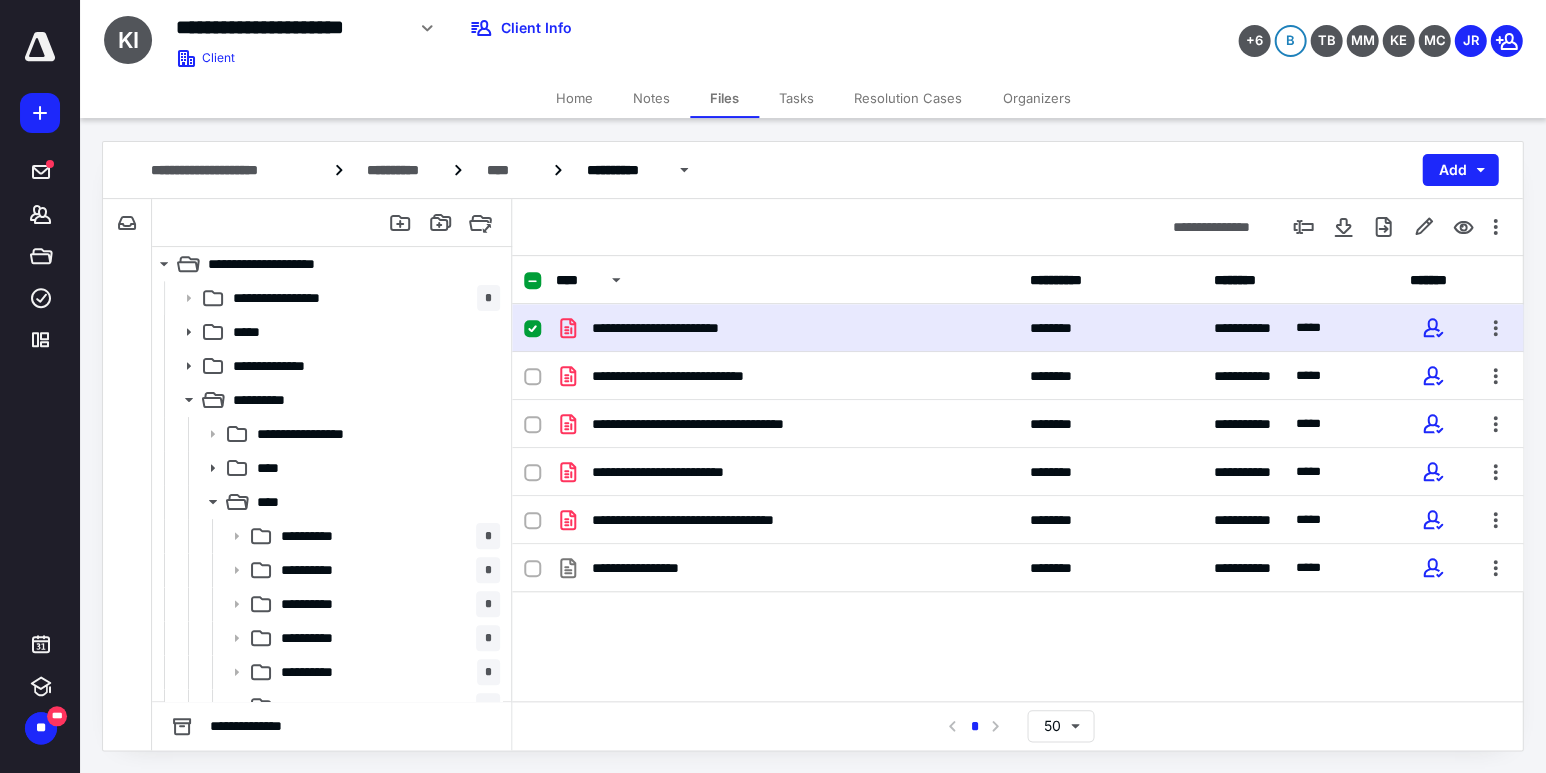click at bounding box center (532, 281) 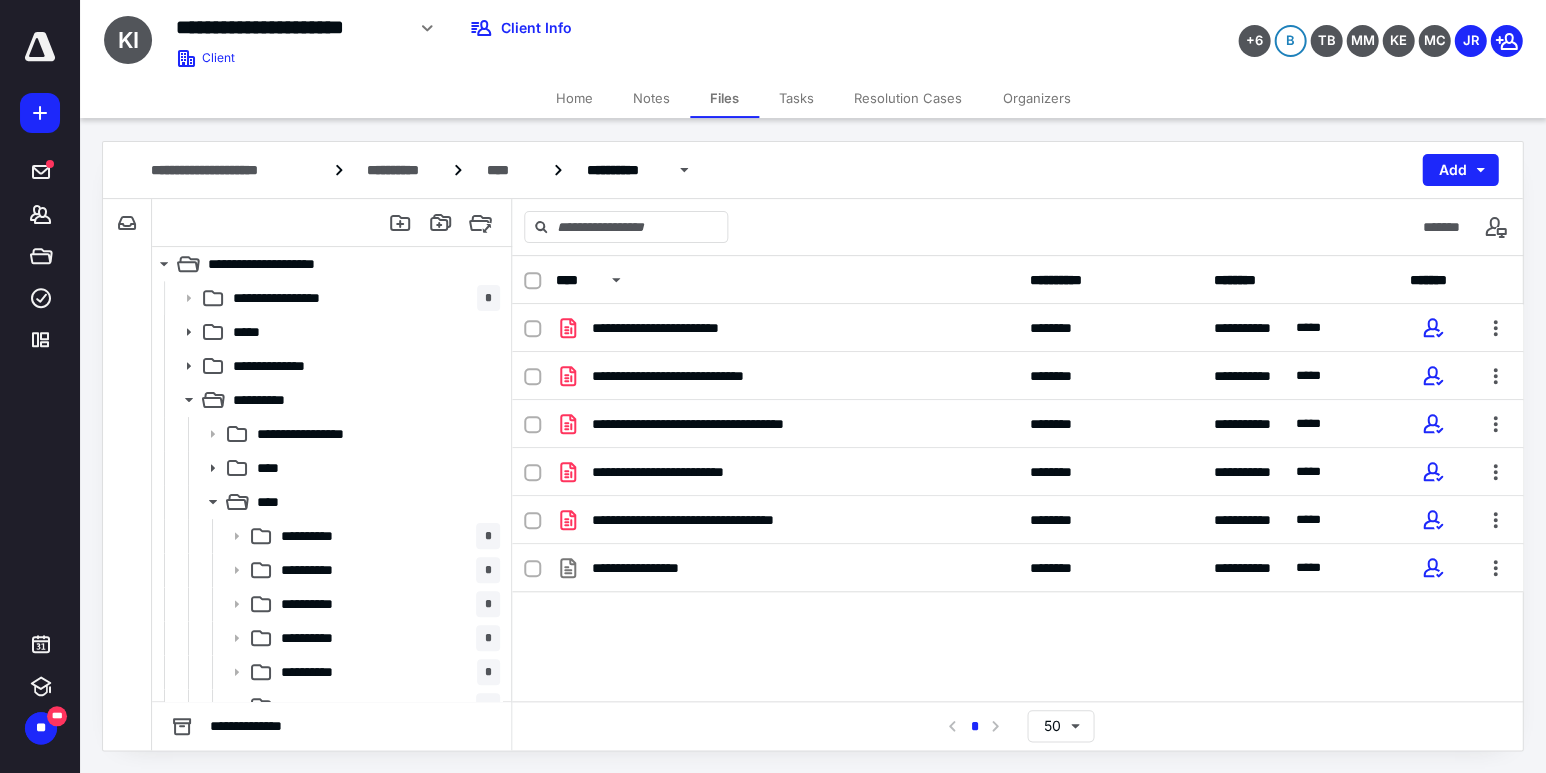 click at bounding box center (532, 281) 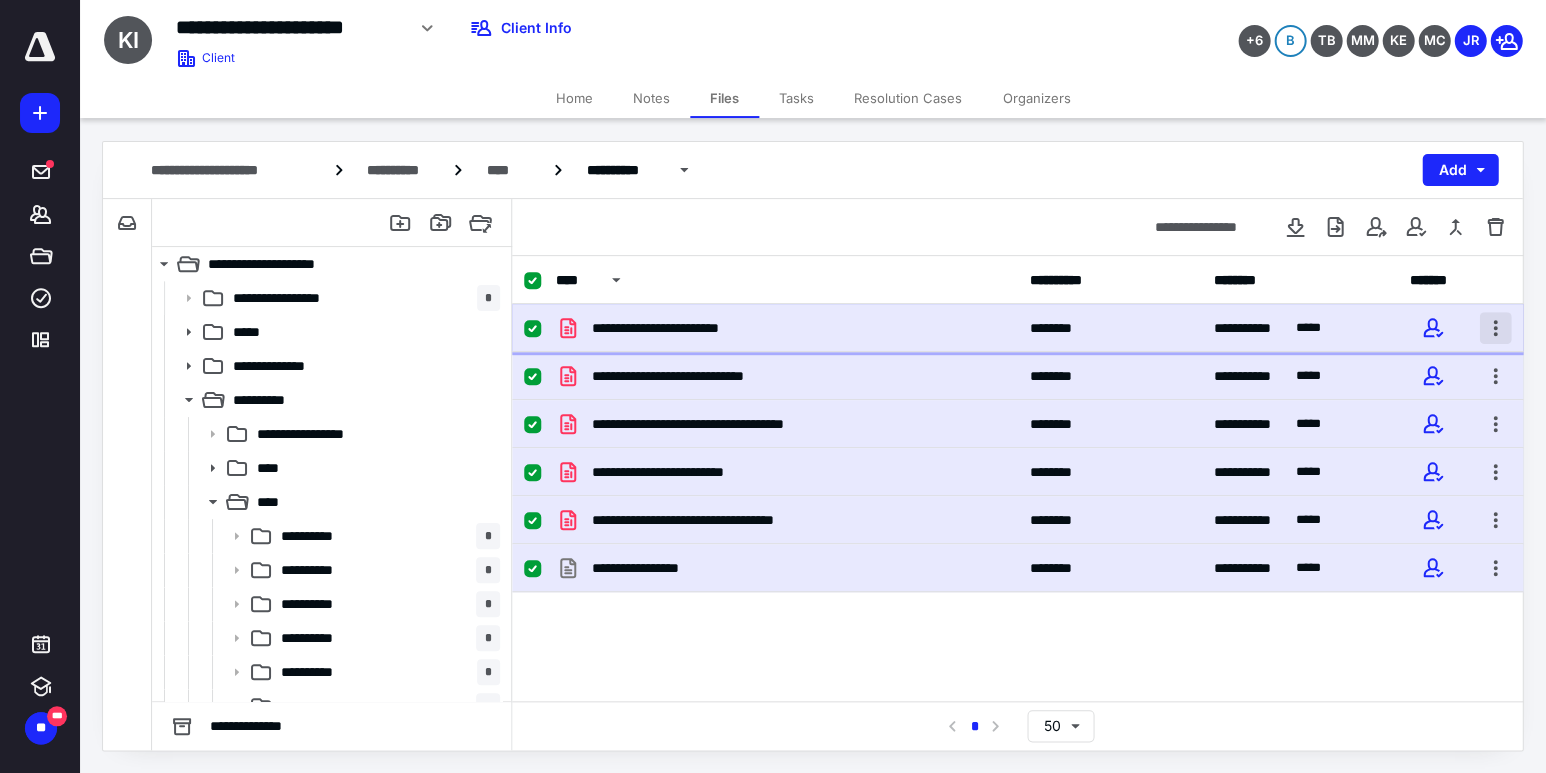 click at bounding box center (1495, 328) 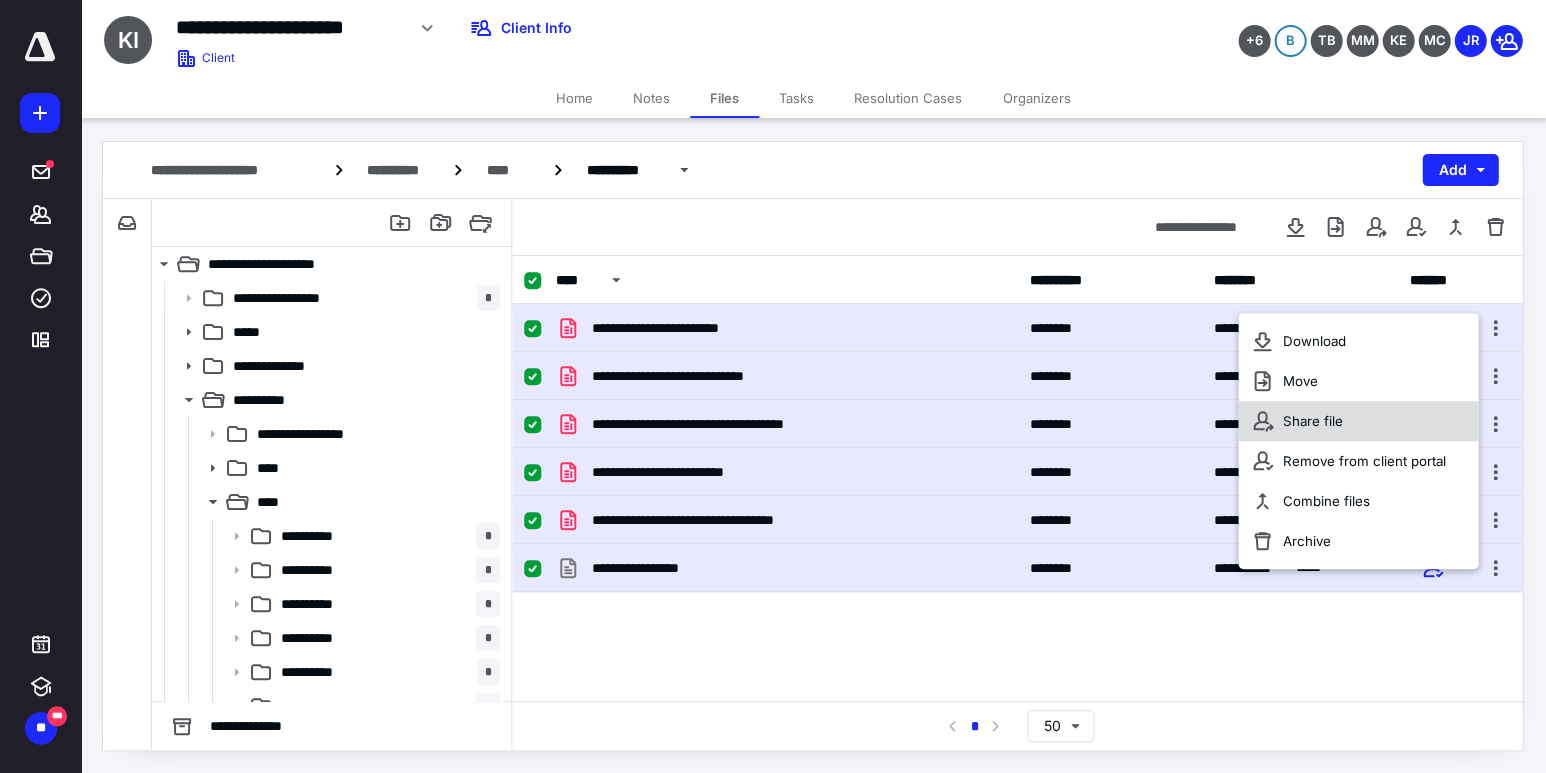 click on "Share file" at bounding box center (1358, 421) 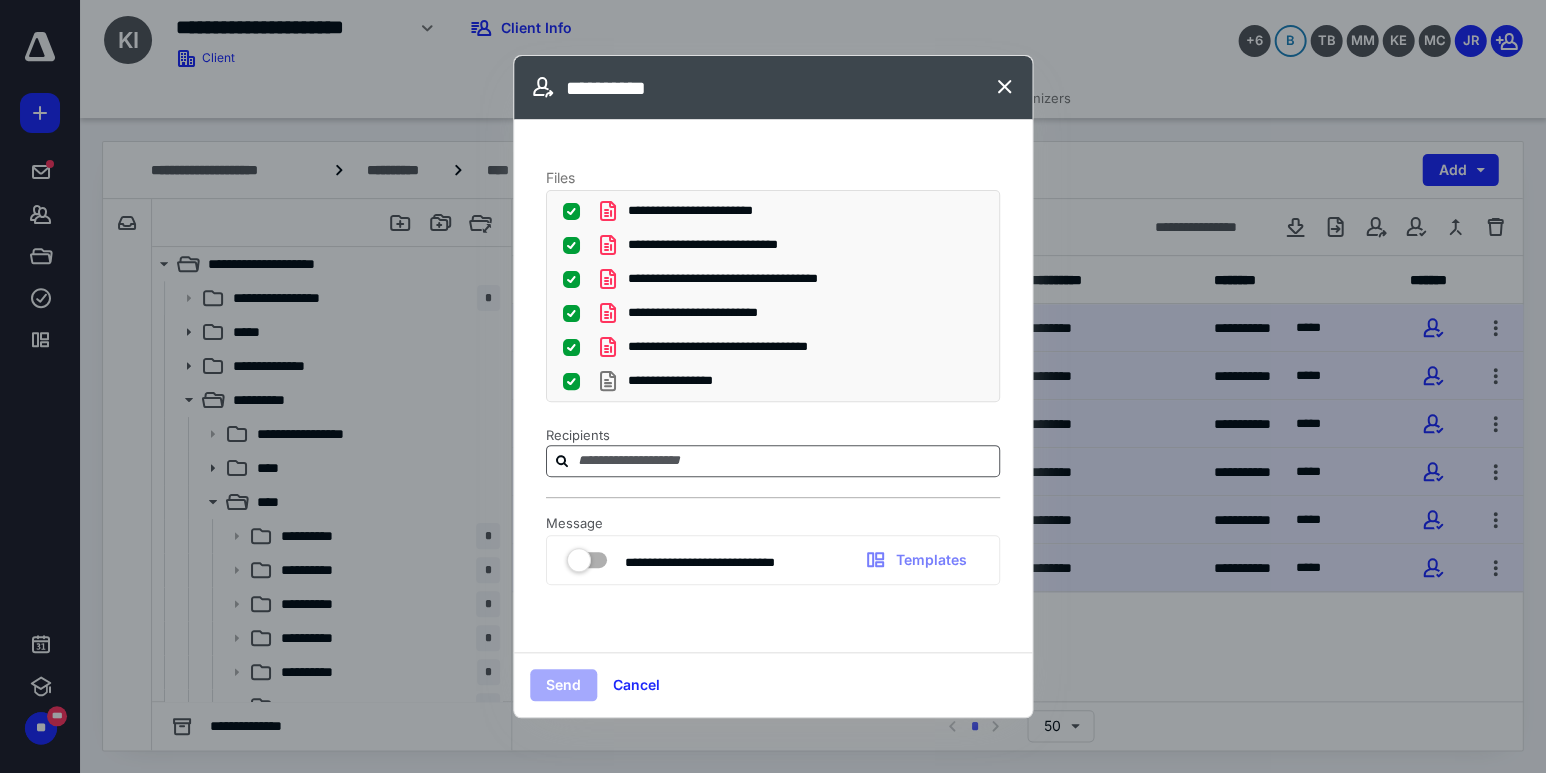 click at bounding box center [785, 461] 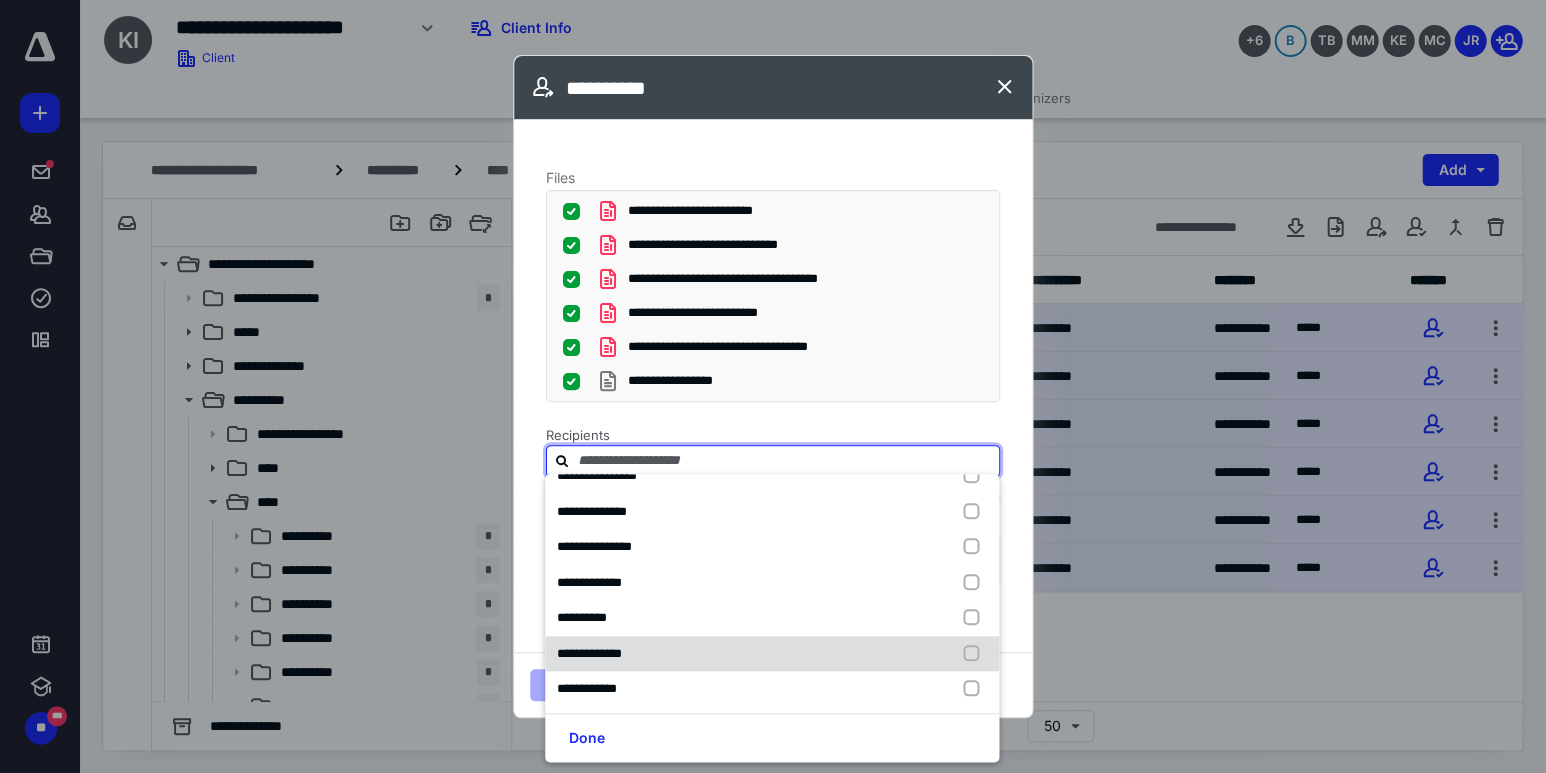 scroll, scrollTop: 164, scrollLeft: 0, axis: vertical 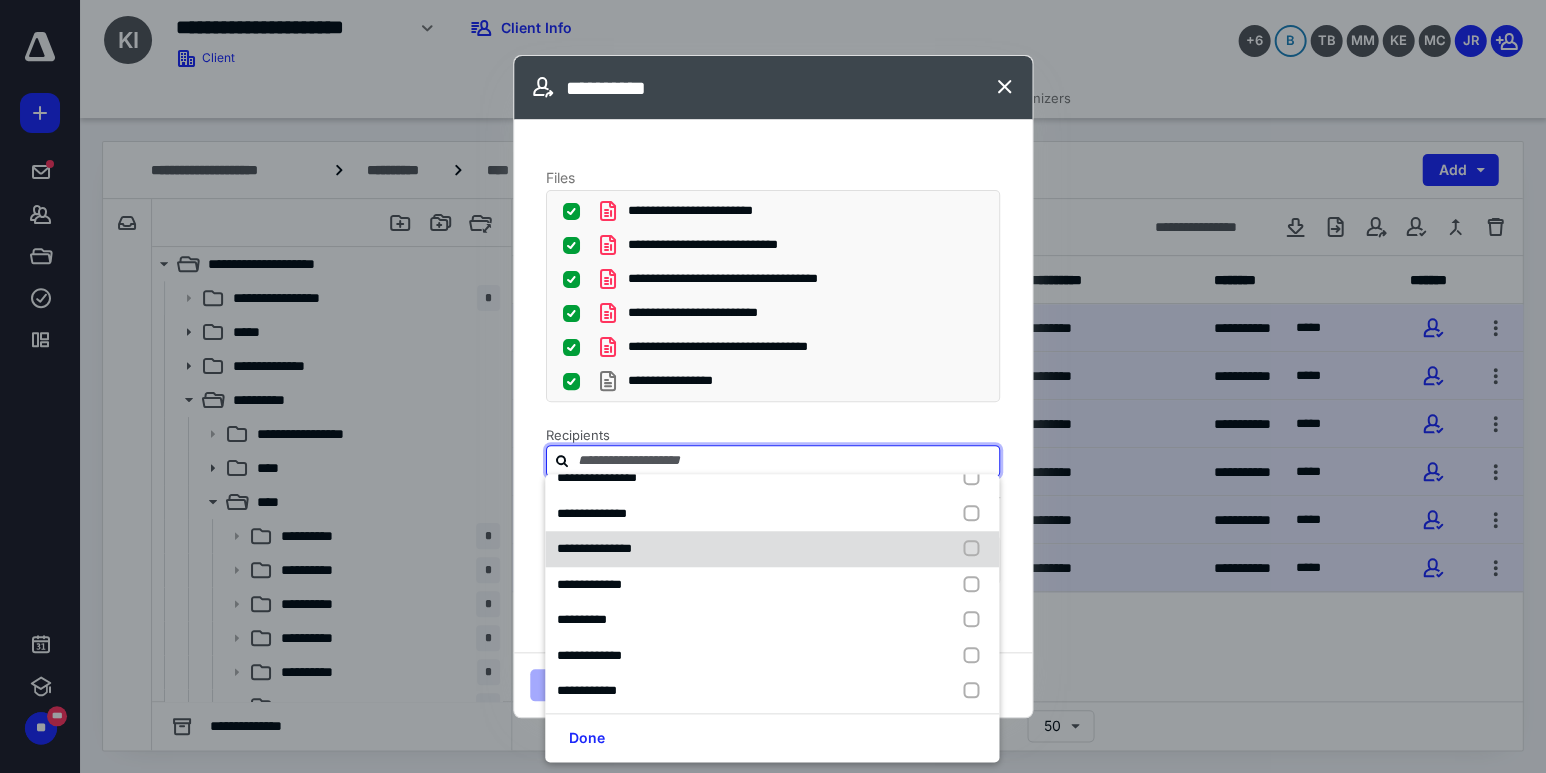 click on "**********" at bounding box center (772, 549) 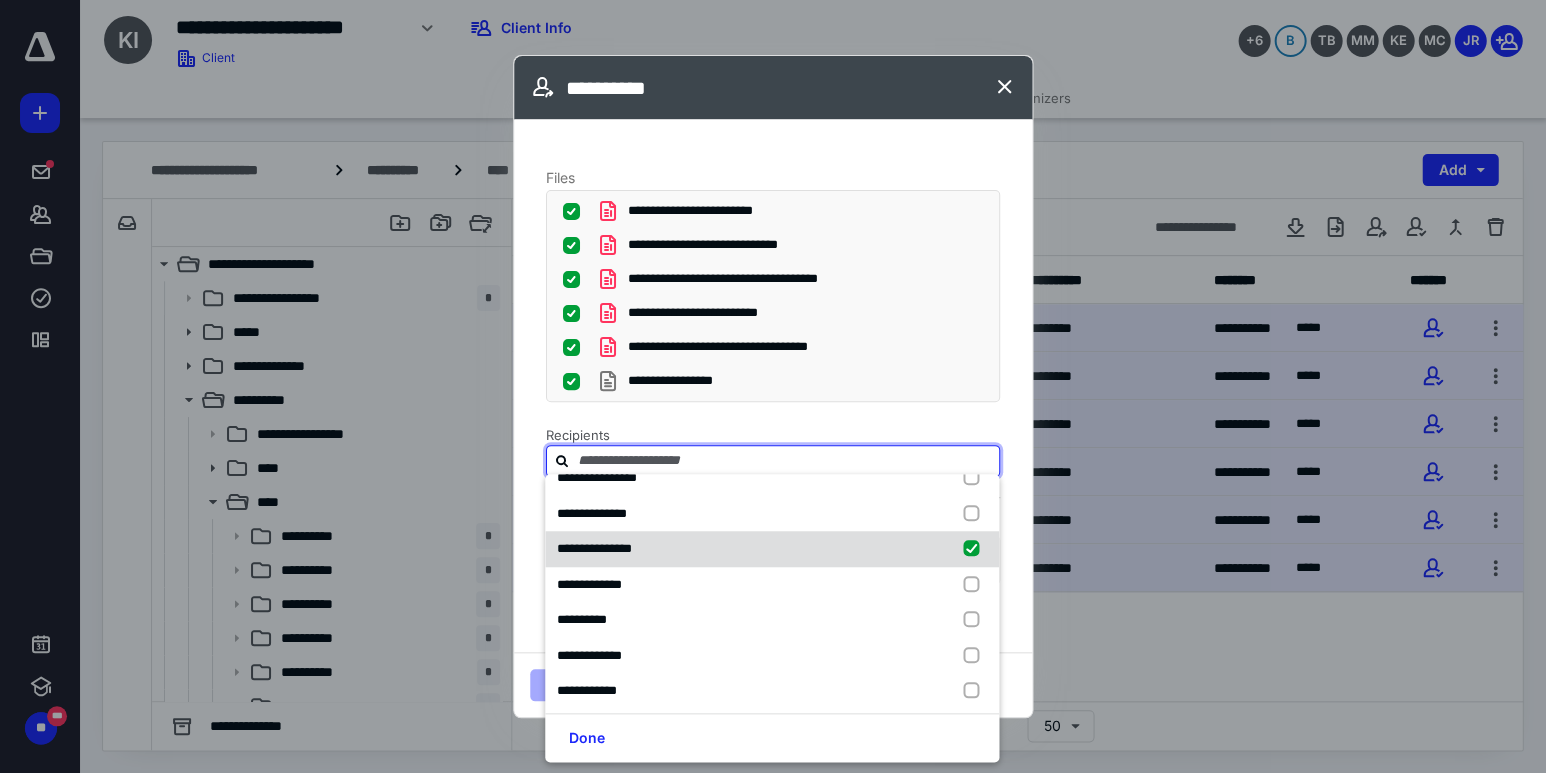 checkbox on "true" 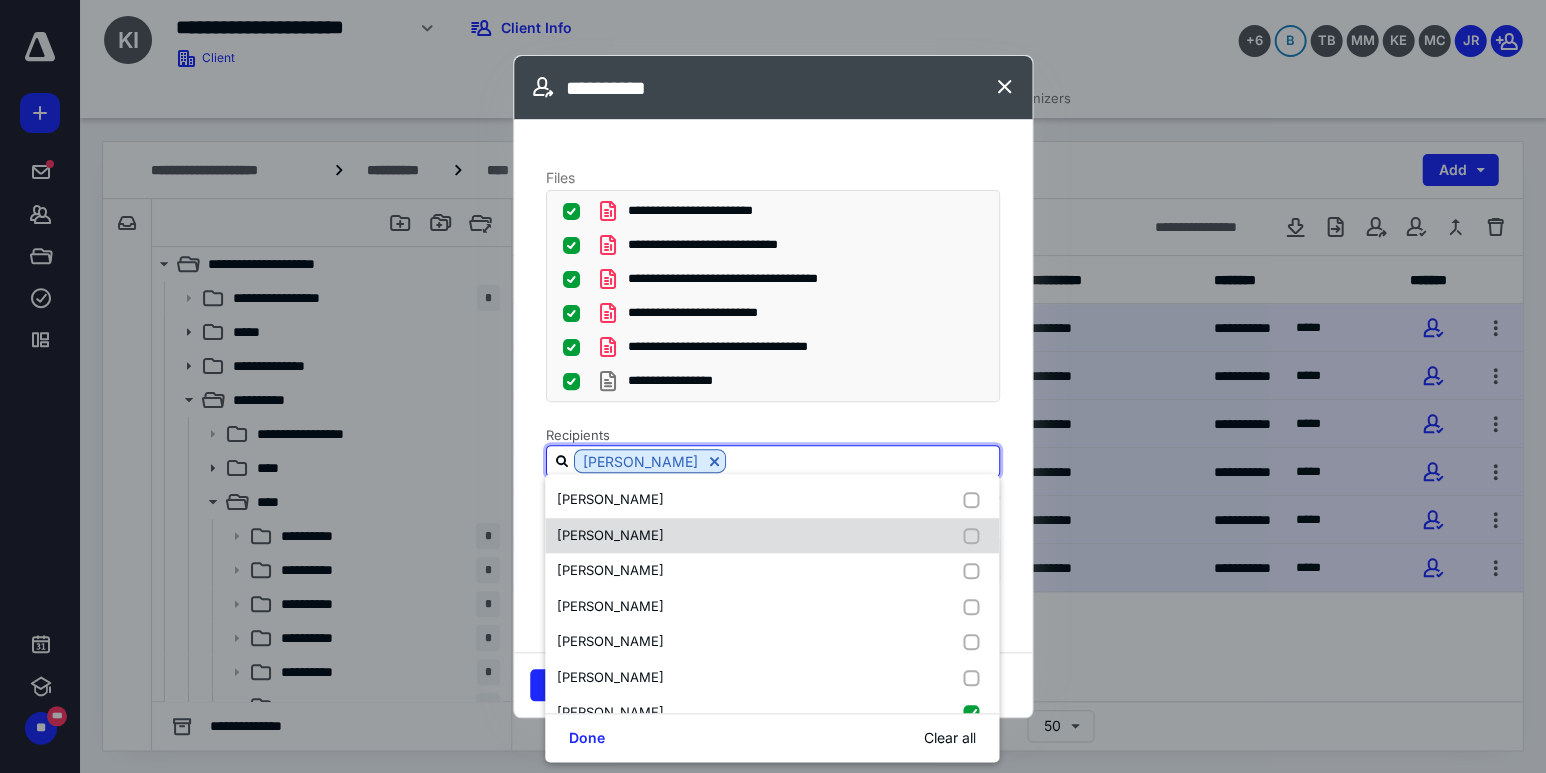 scroll, scrollTop: 0, scrollLeft: 0, axis: both 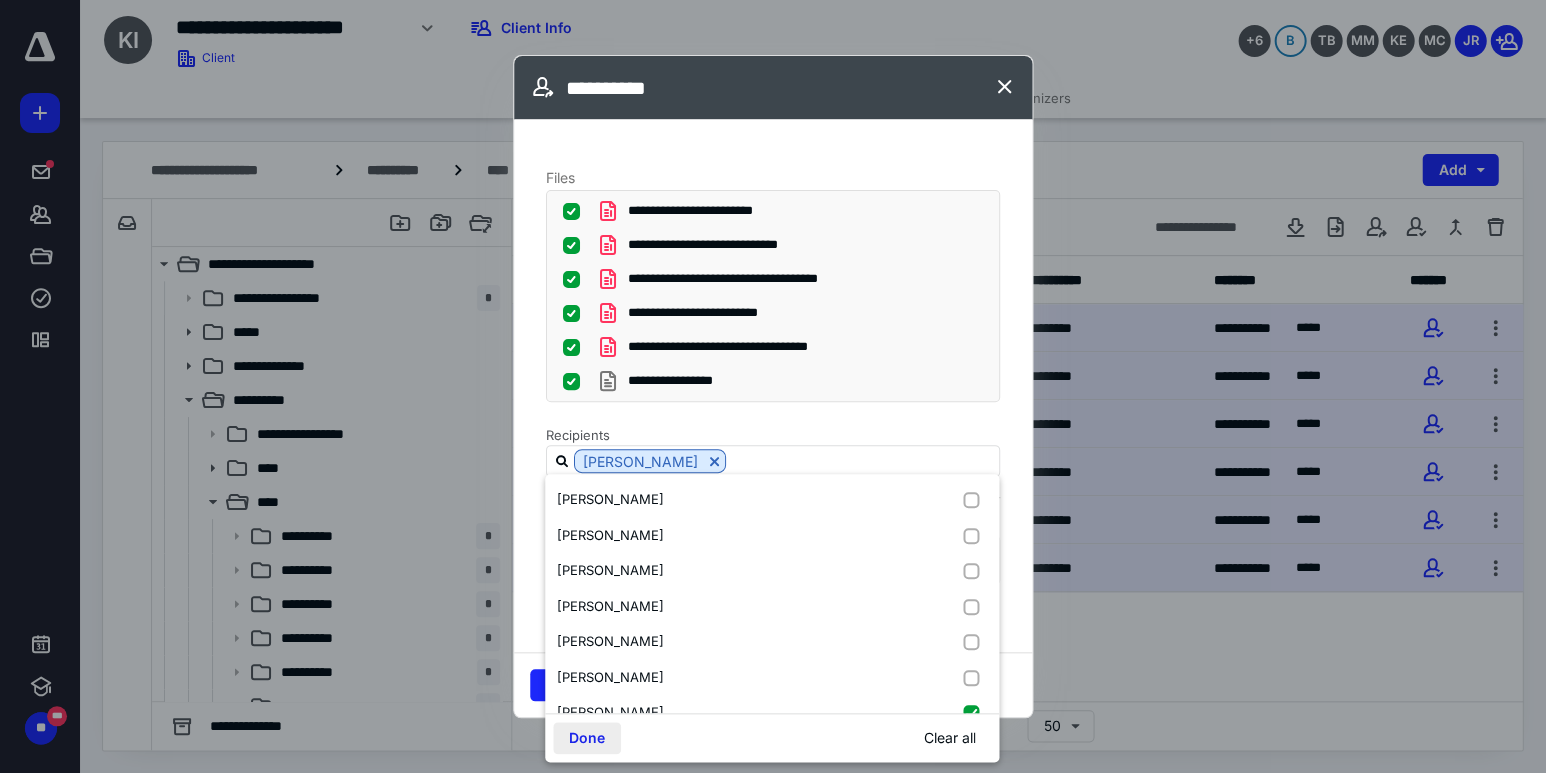 click on "Done" at bounding box center [587, 738] 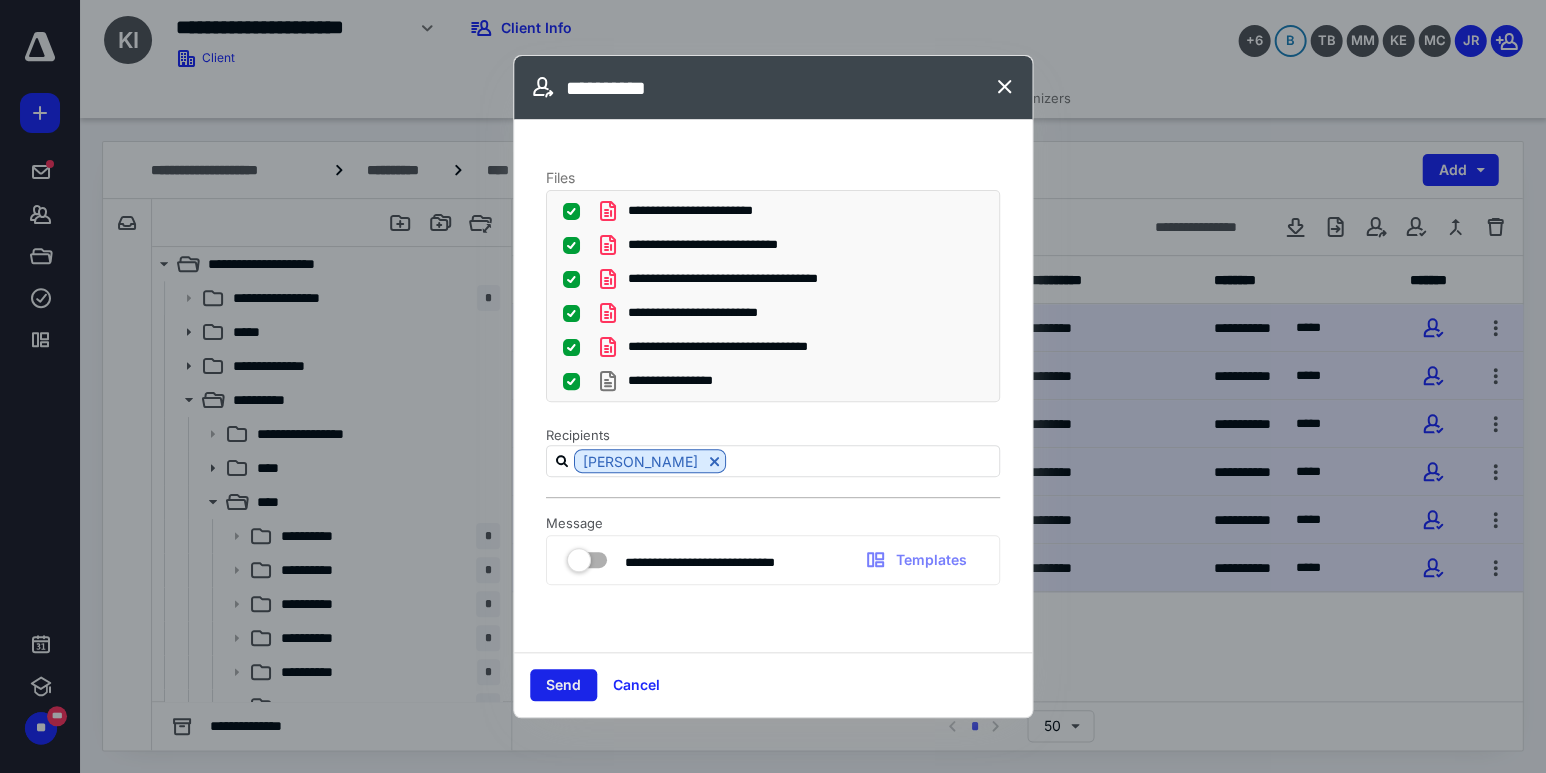 click on "Send" at bounding box center [563, 685] 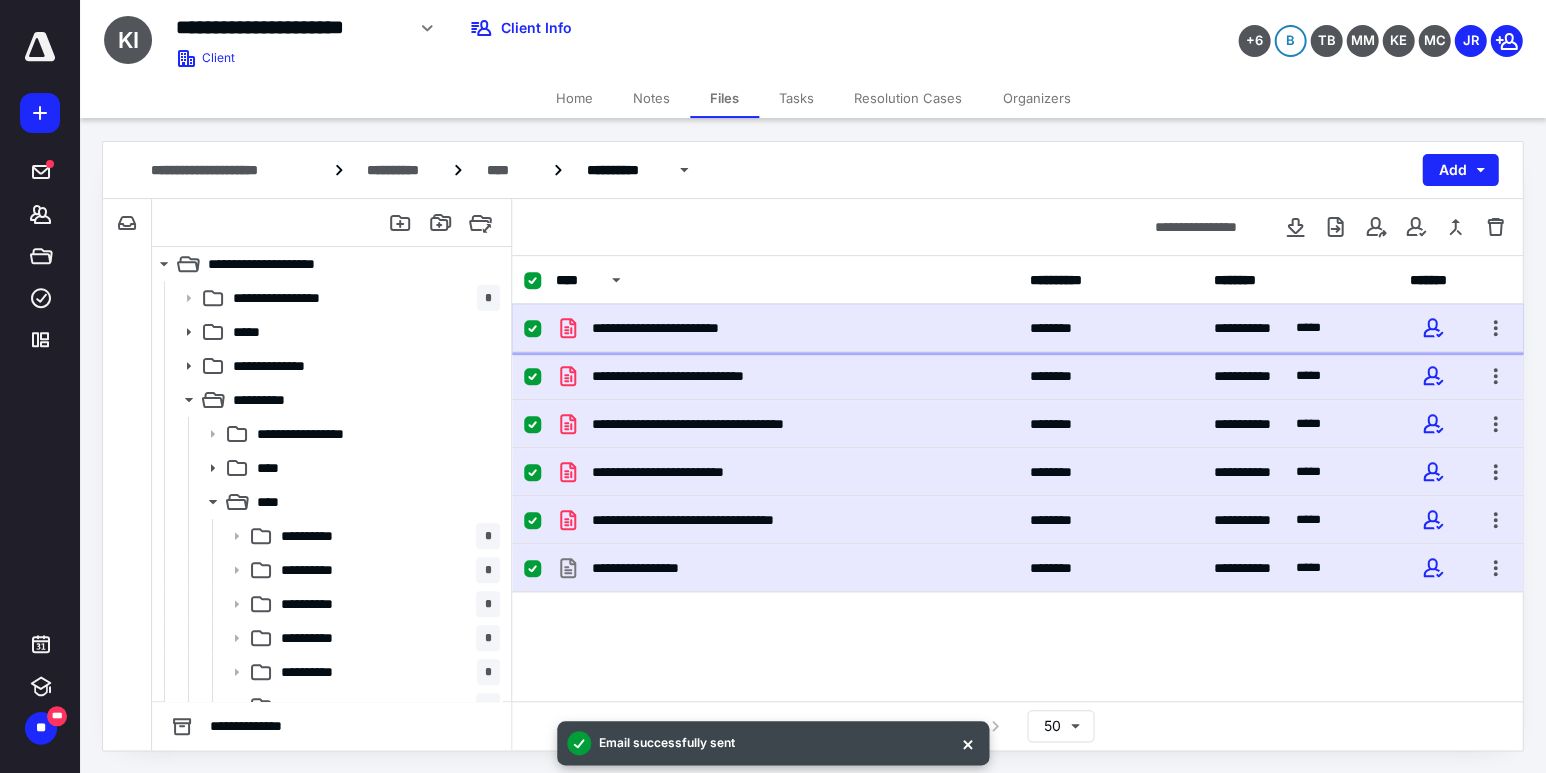 click on "**********" at bounding box center [1017, 328] 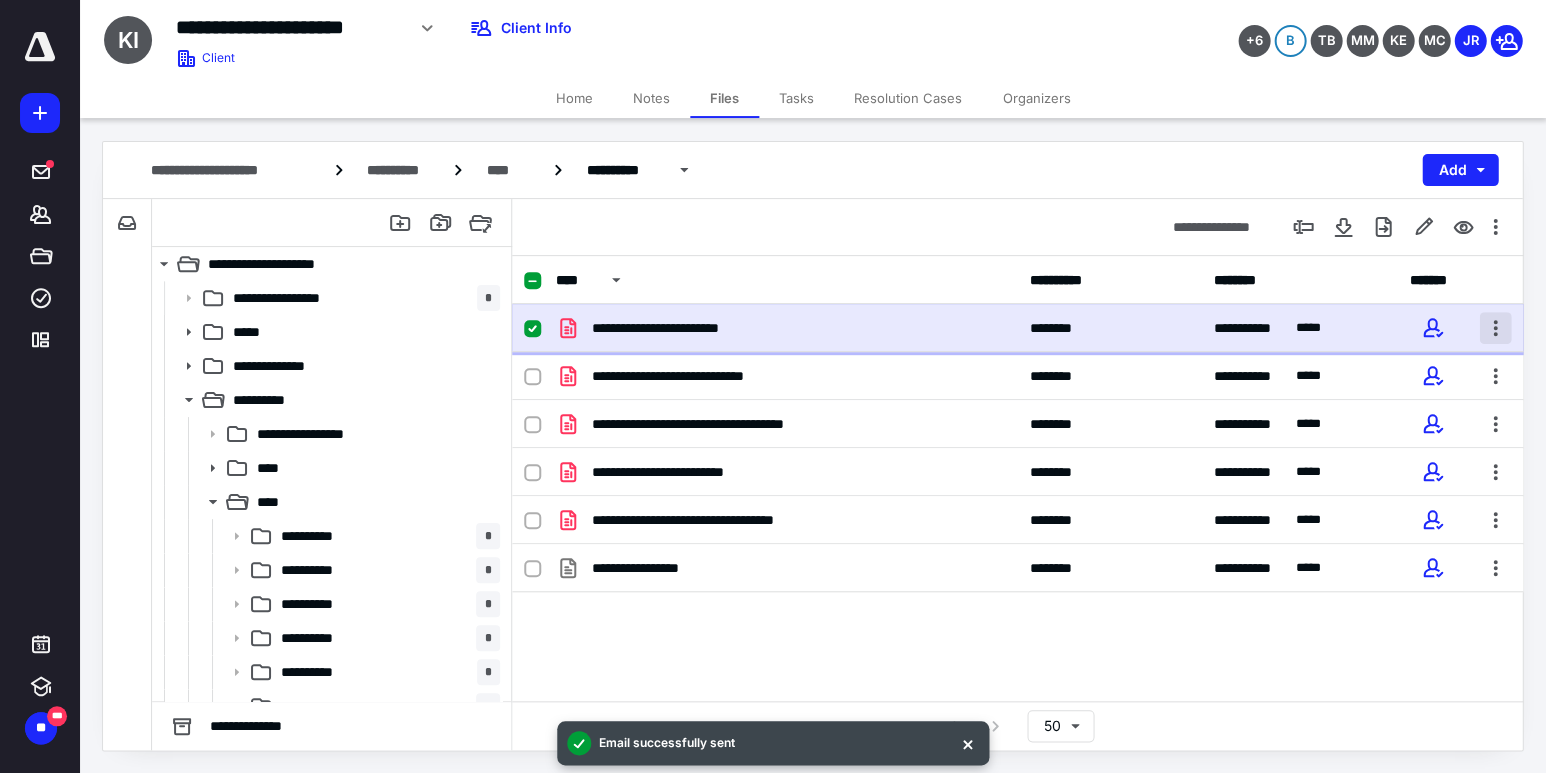 click at bounding box center (1495, 328) 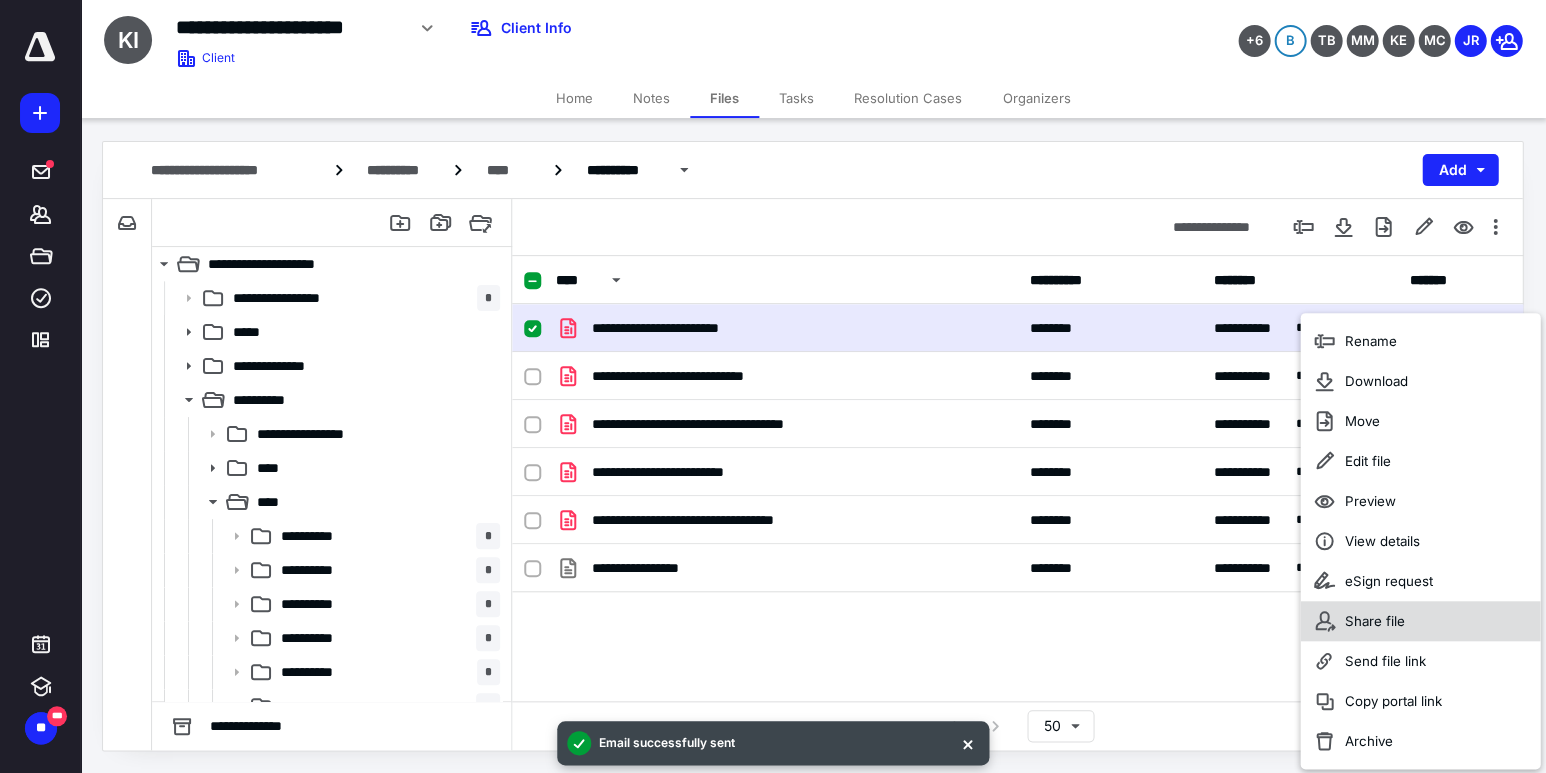 click on "Share file" at bounding box center [1420, 621] 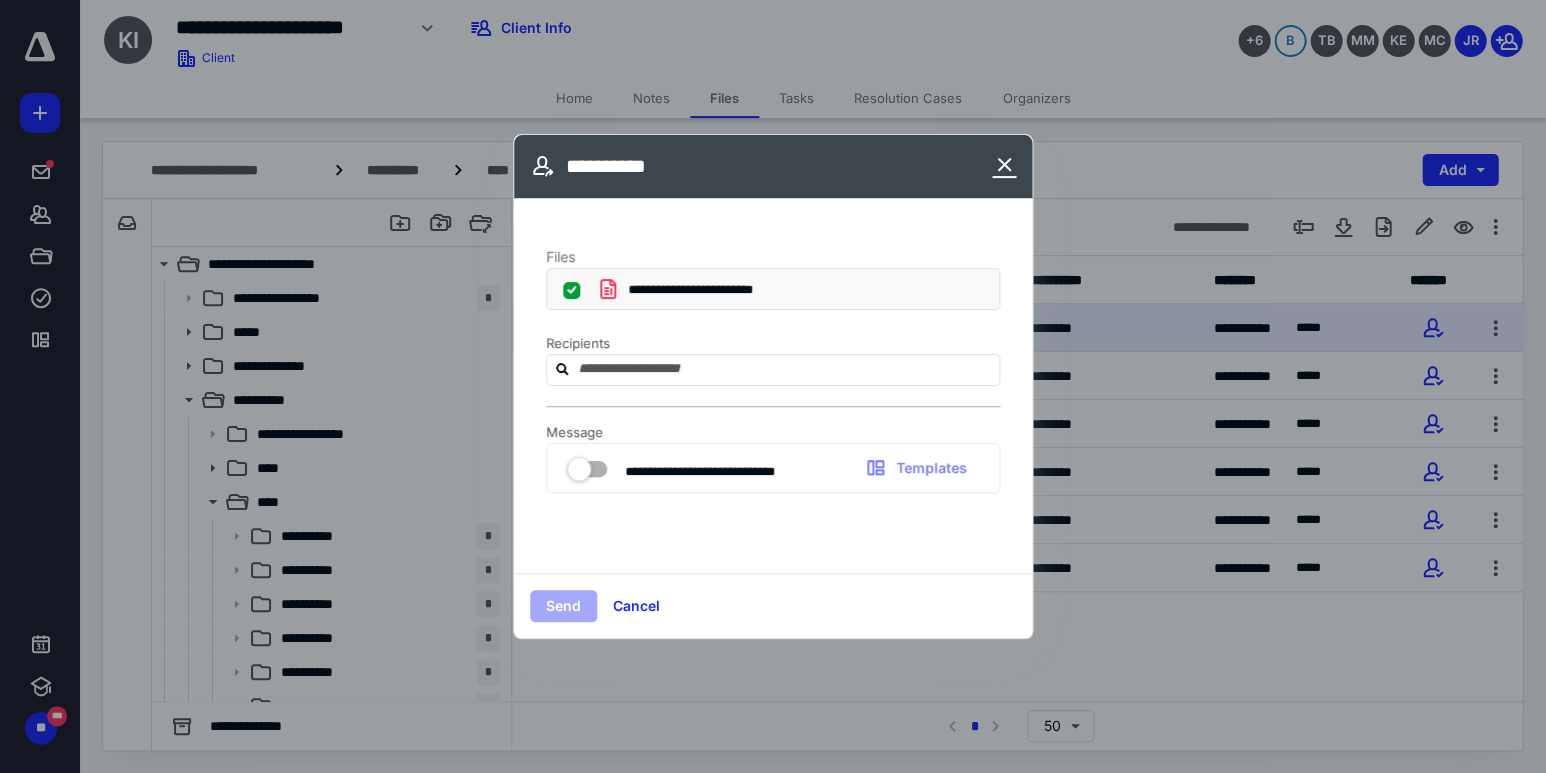 click at bounding box center (1004, 166) 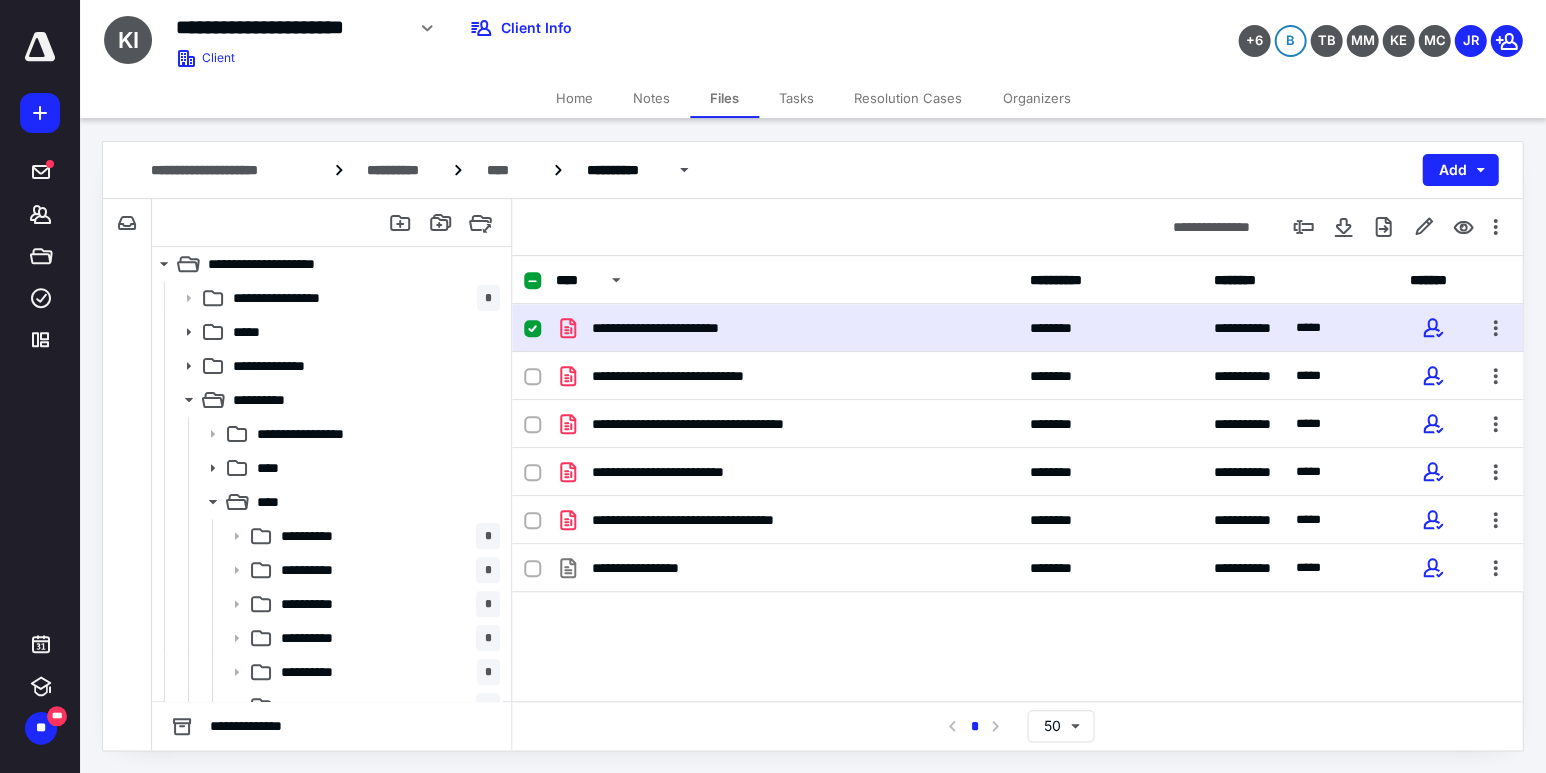 scroll, scrollTop: 0, scrollLeft: 0, axis: both 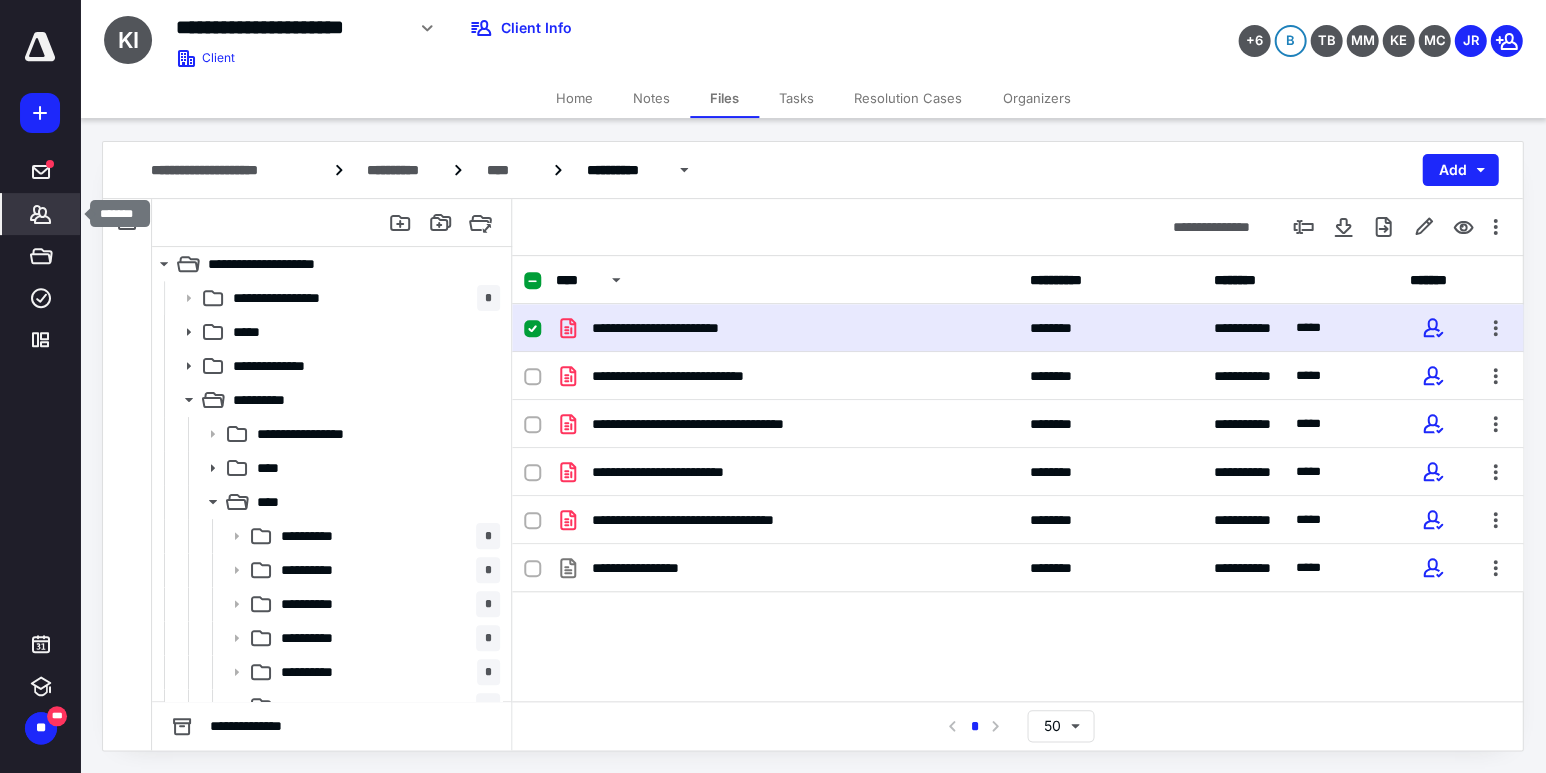 click 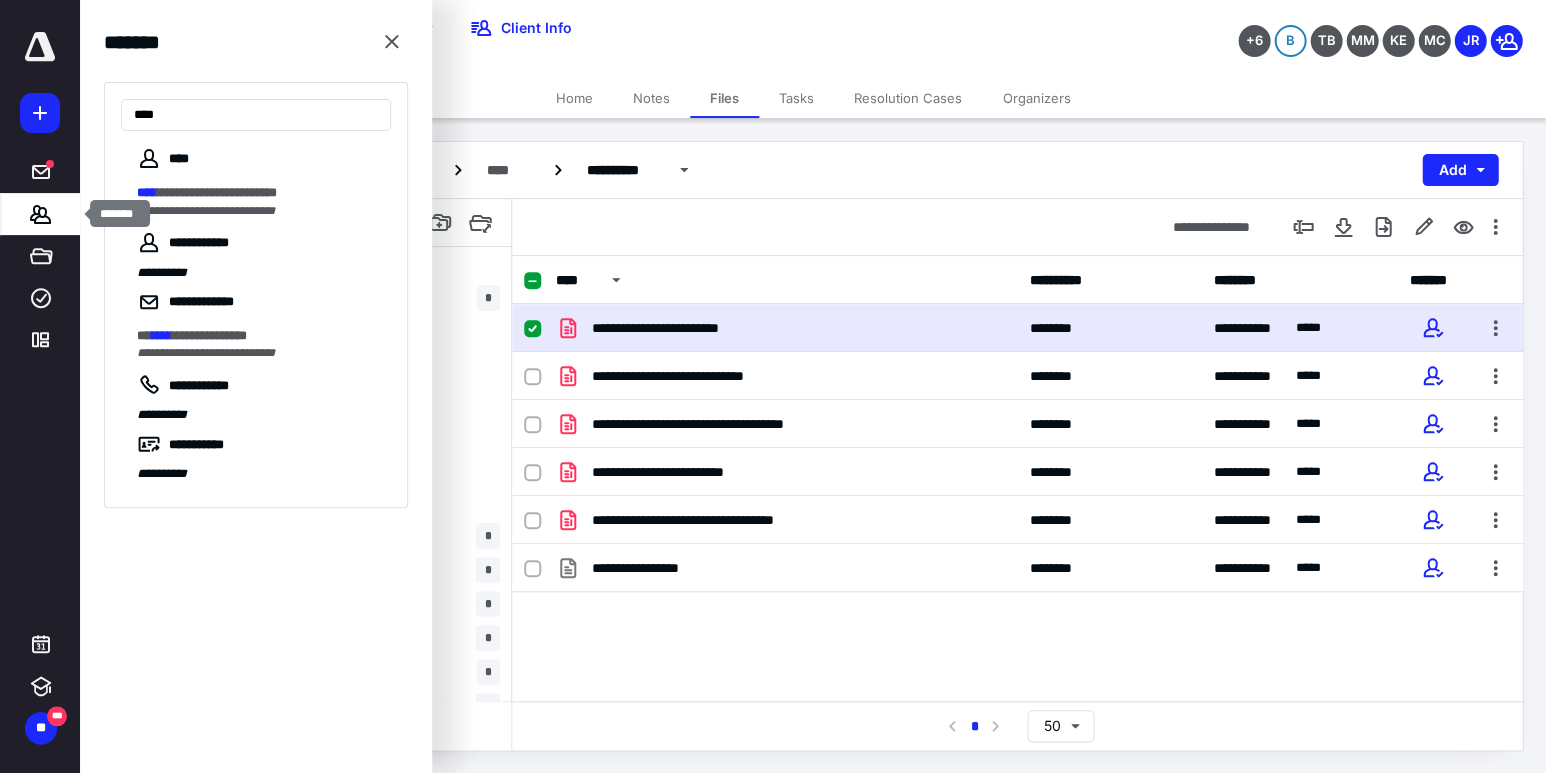 type on "****" 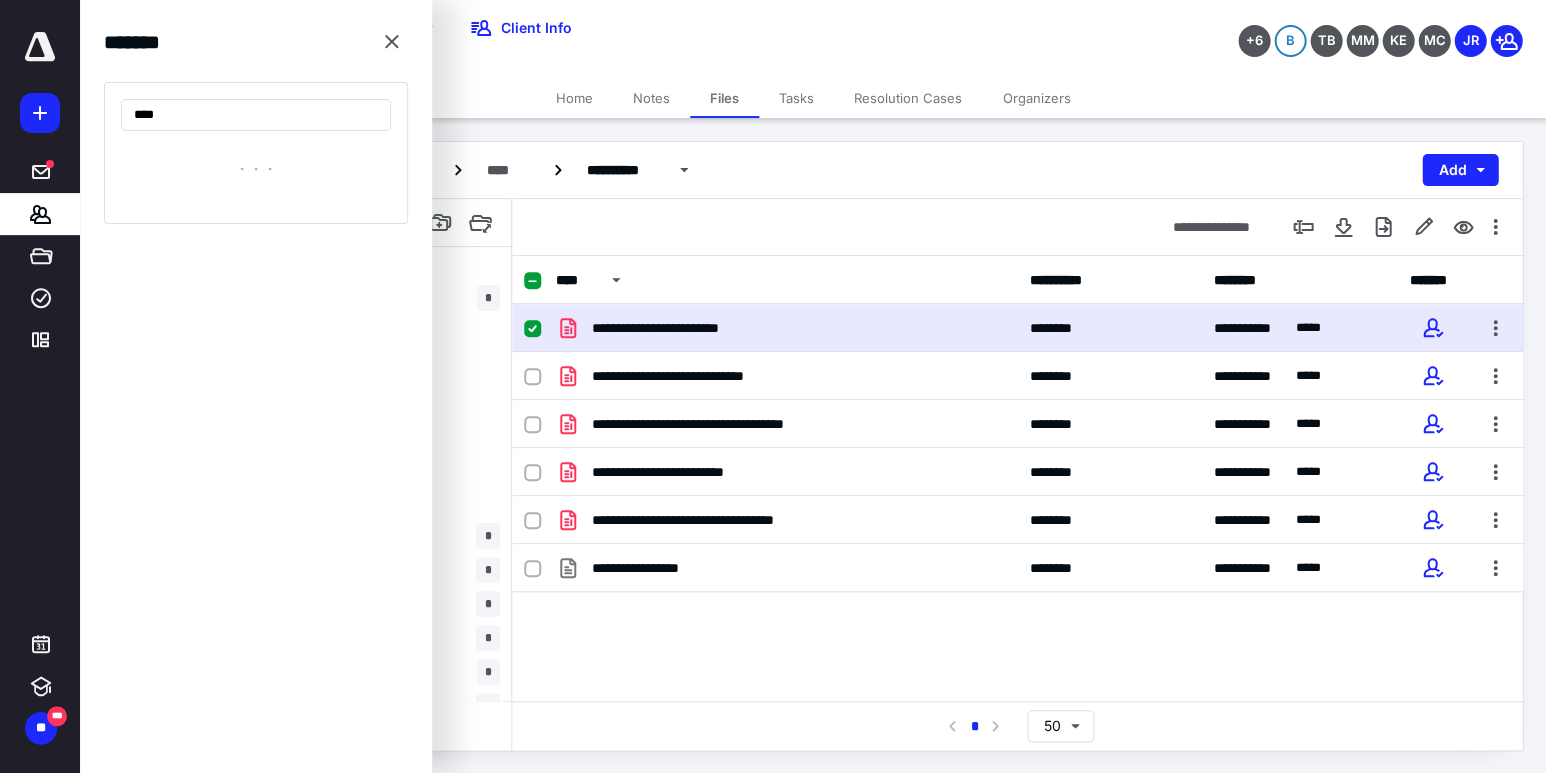 click at bounding box center [256, 169] 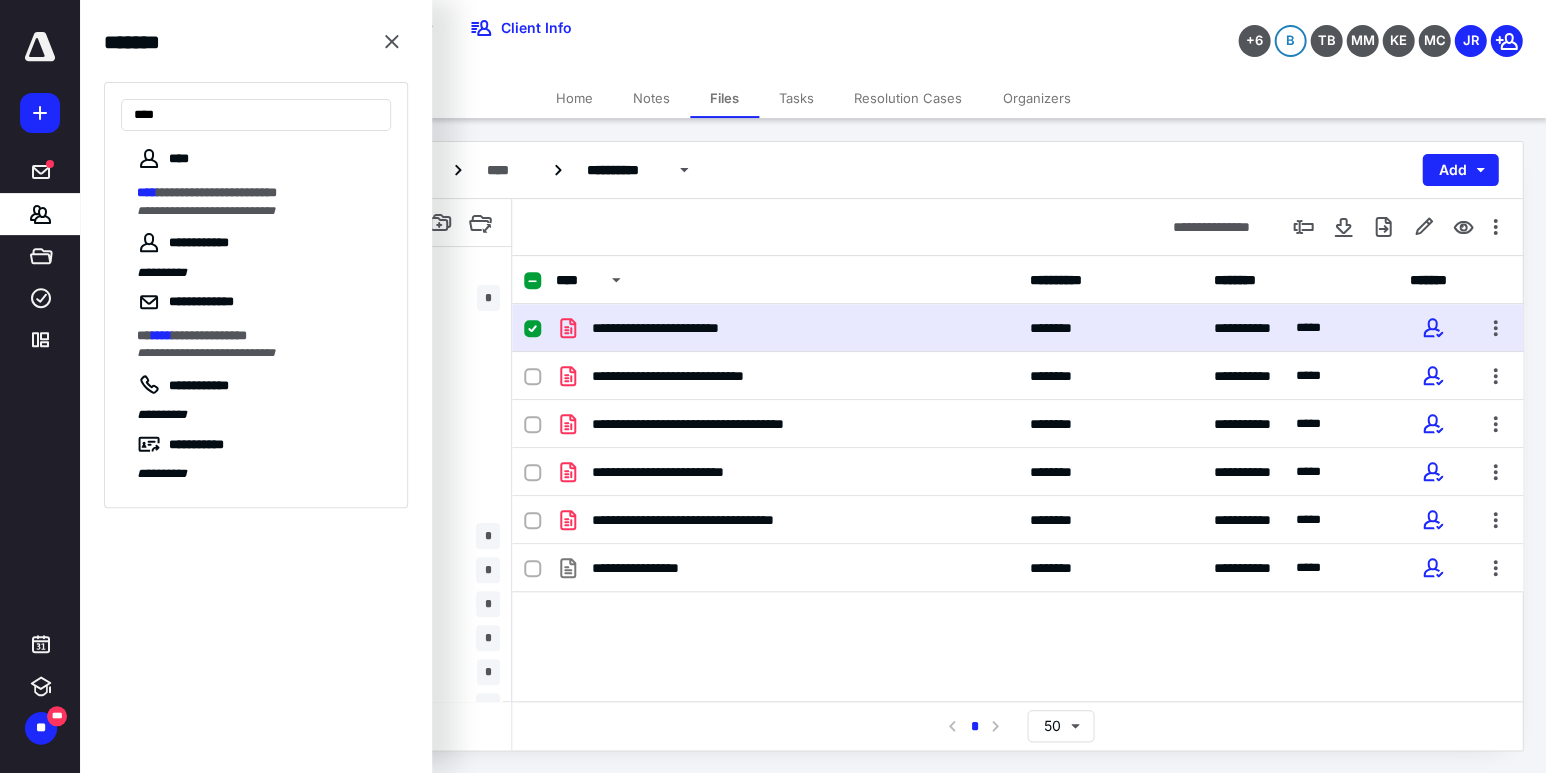 click on "**********" at bounding box center (217, 192) 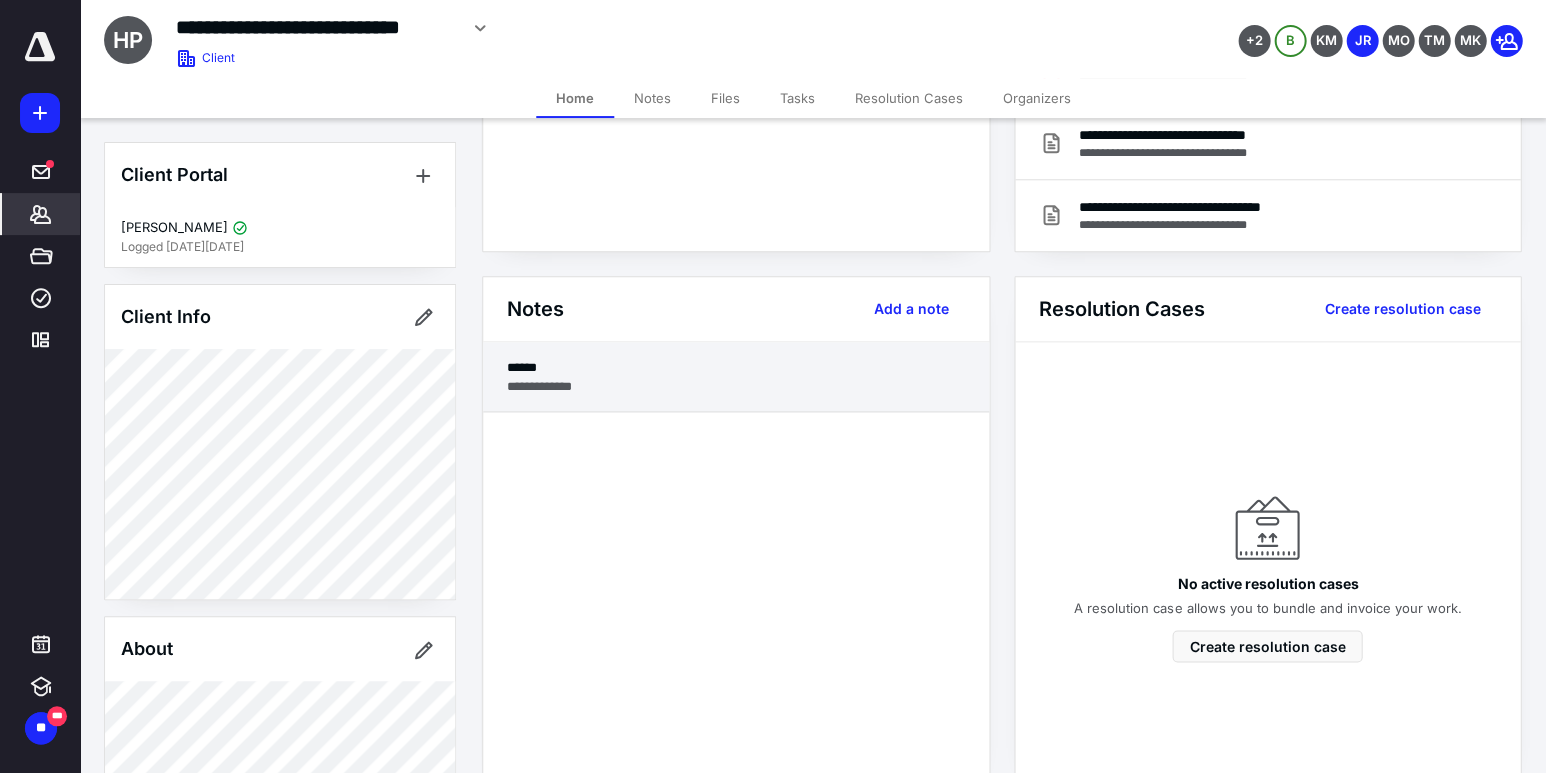 scroll, scrollTop: 385, scrollLeft: 0, axis: vertical 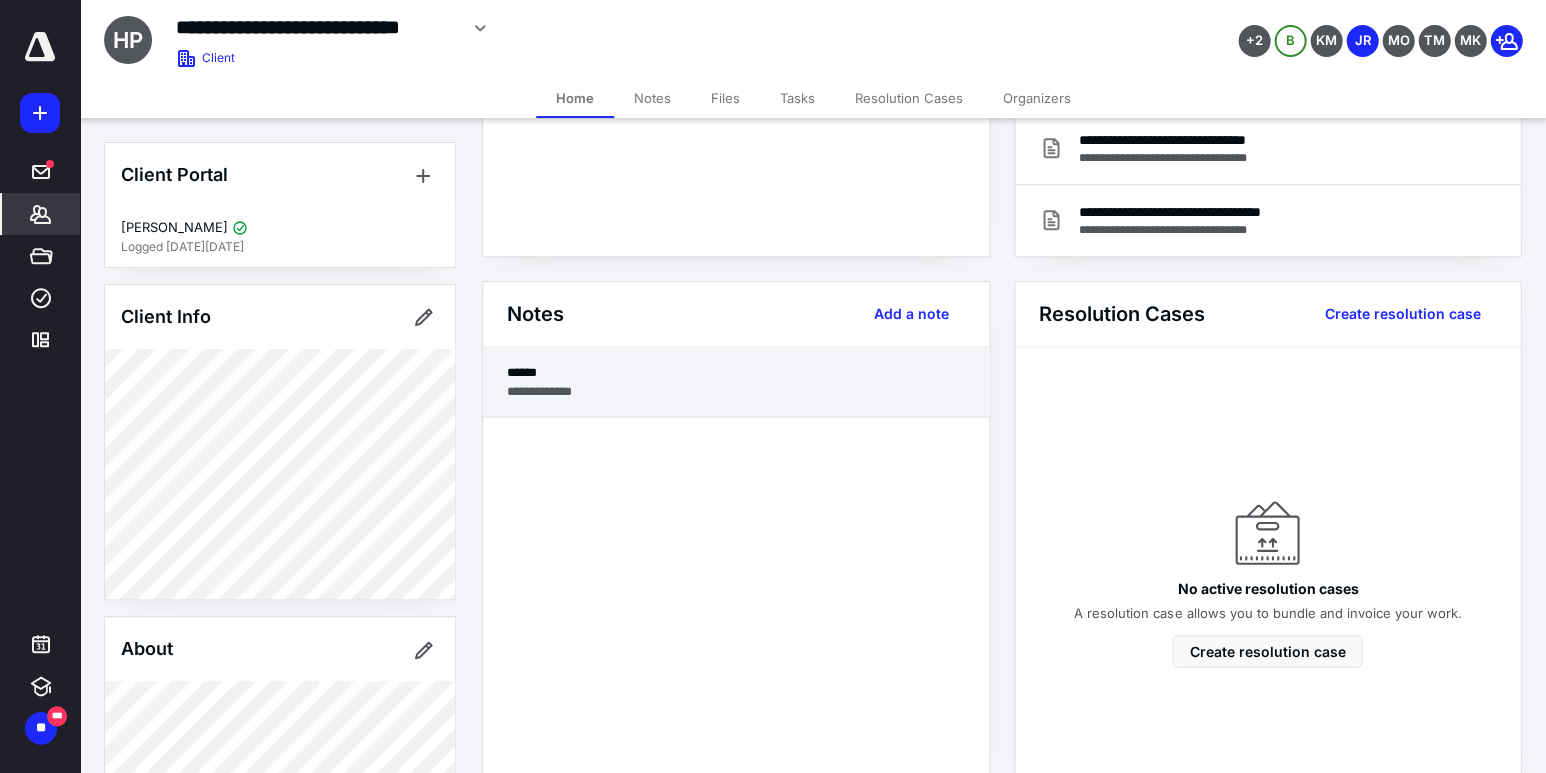 click on "******" at bounding box center [736, 372] 